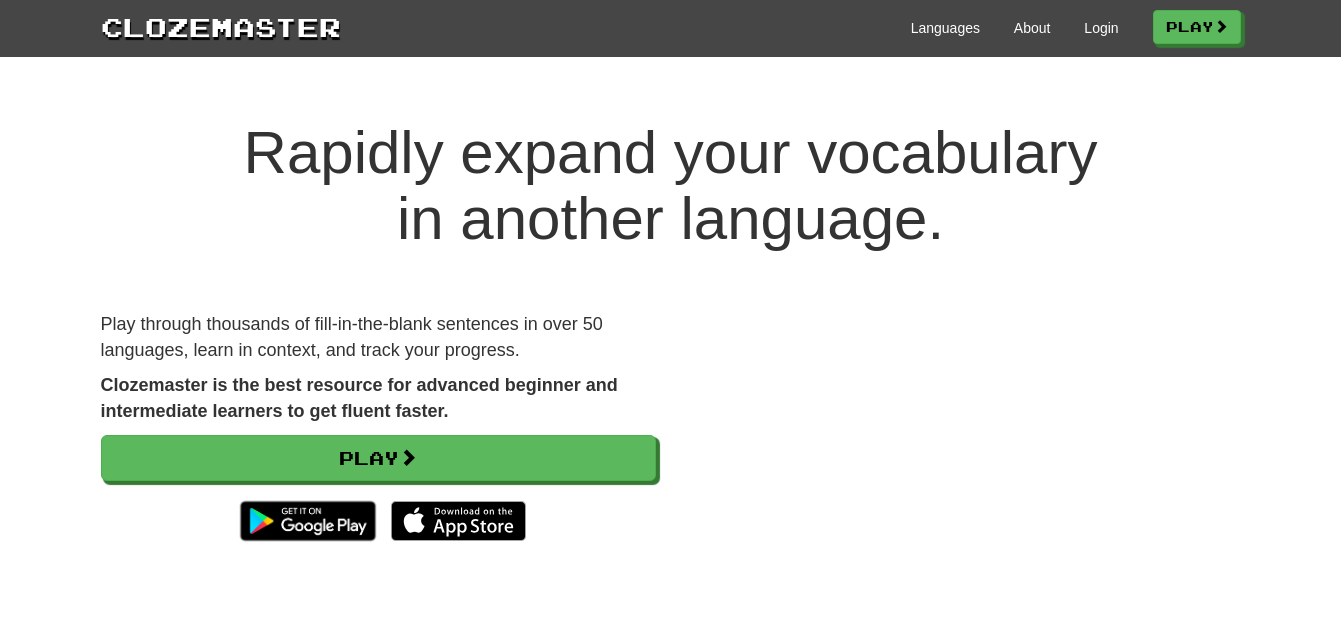 scroll, scrollTop: 0, scrollLeft: 0, axis: both 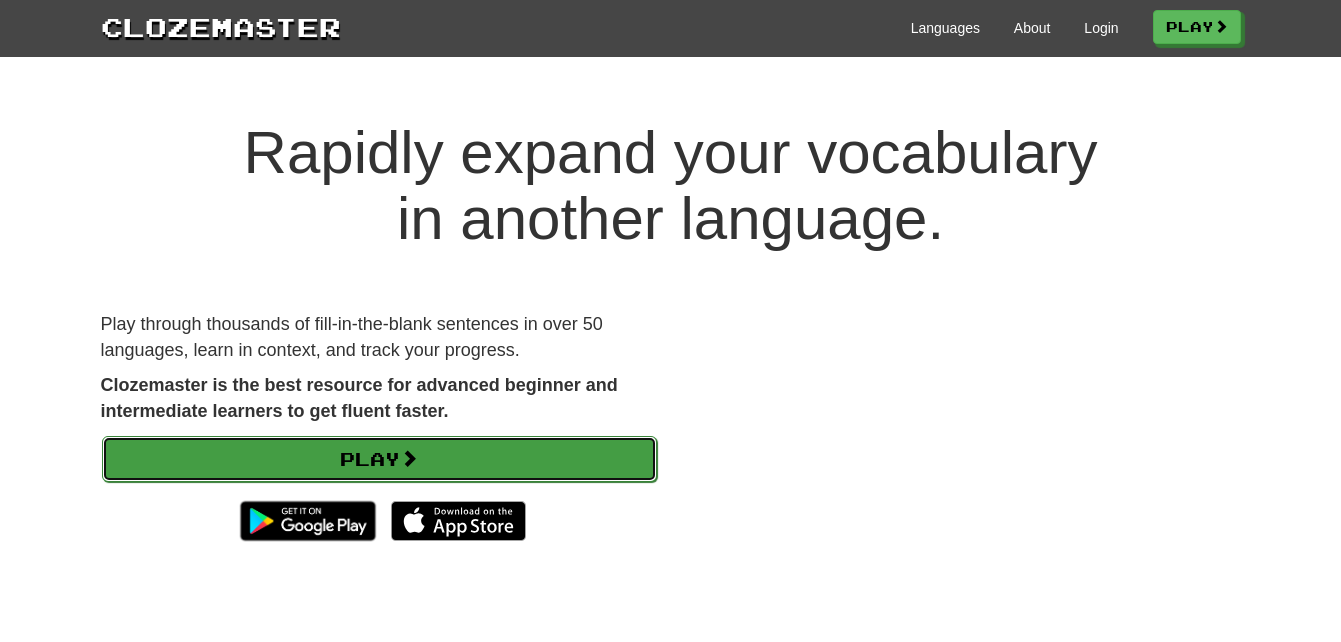 click at bounding box center (409, 458) 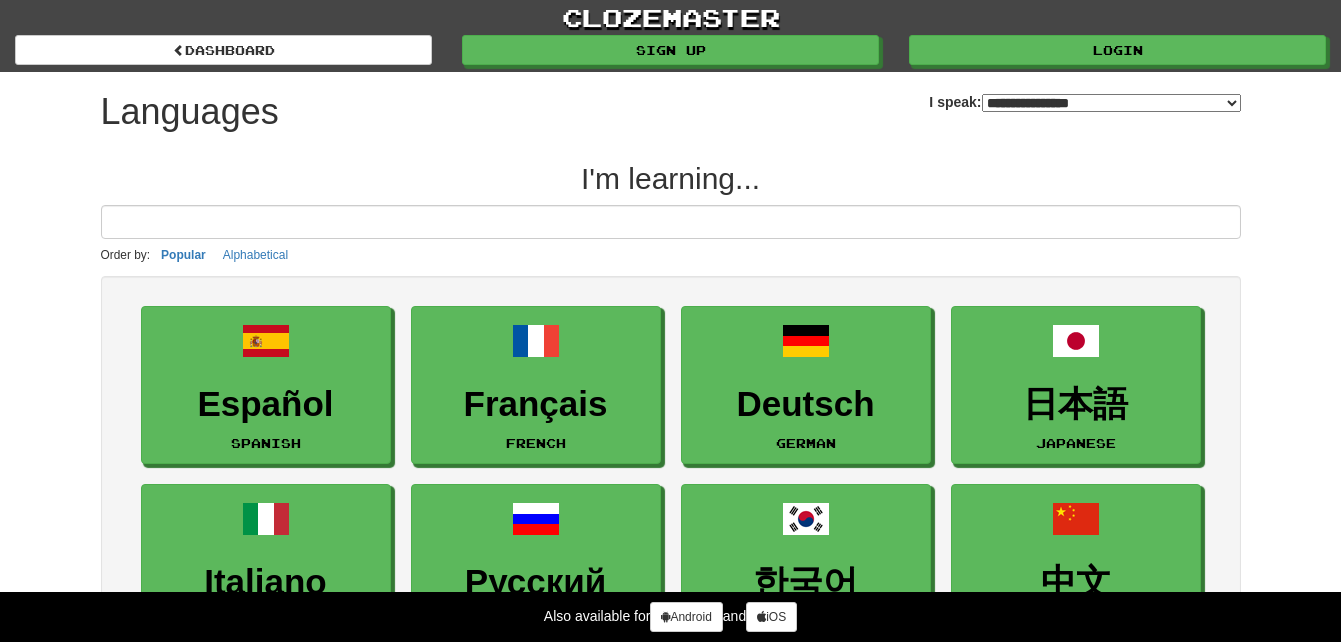 select on "*******" 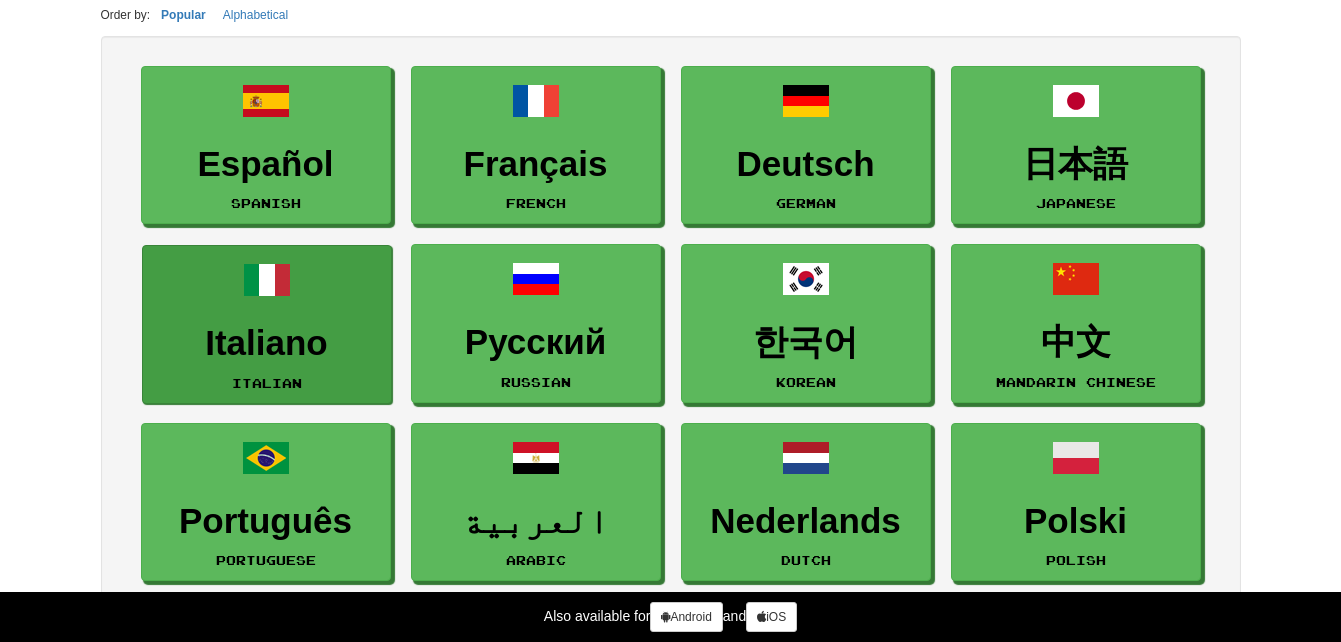 scroll, scrollTop: 240, scrollLeft: 0, axis: vertical 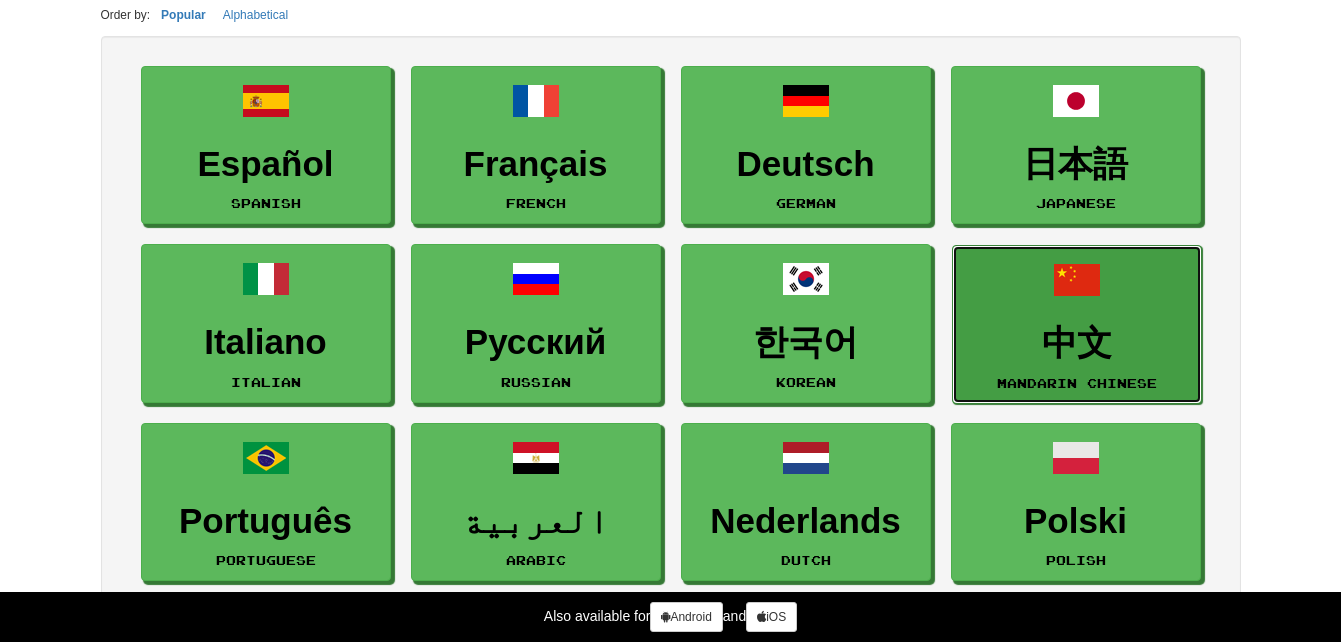 click on "中文" at bounding box center [1077, 343] 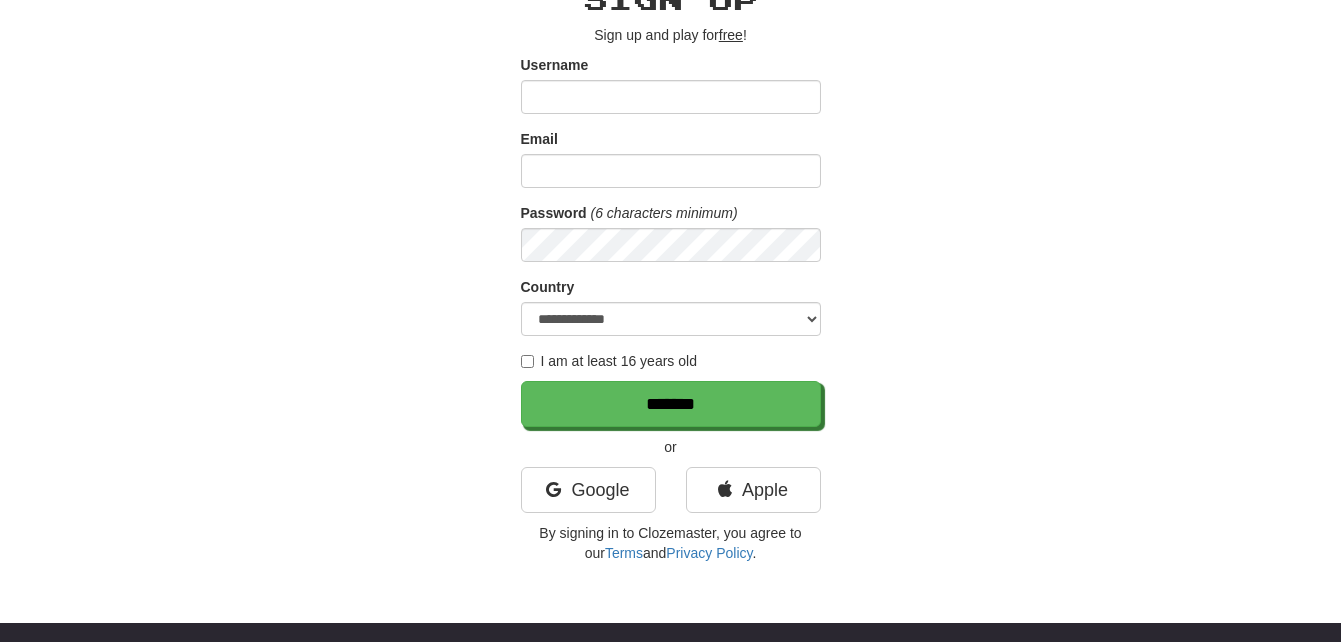 scroll, scrollTop: 360, scrollLeft: 0, axis: vertical 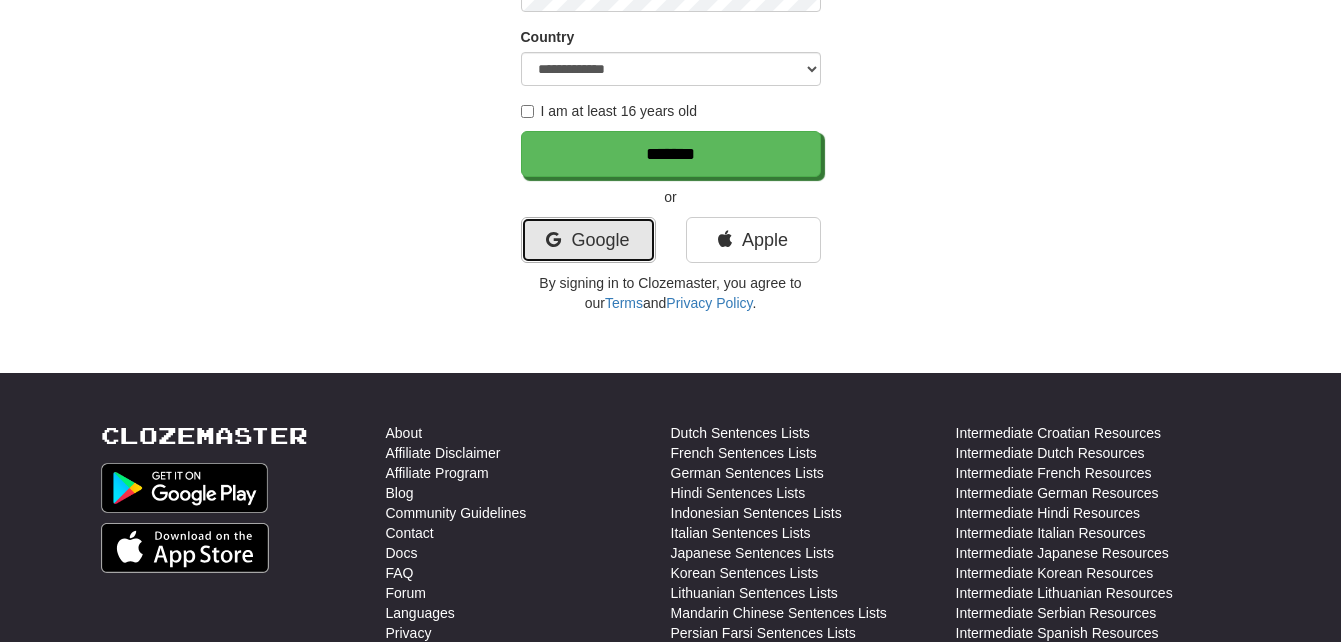 click on "Google" at bounding box center (588, 240) 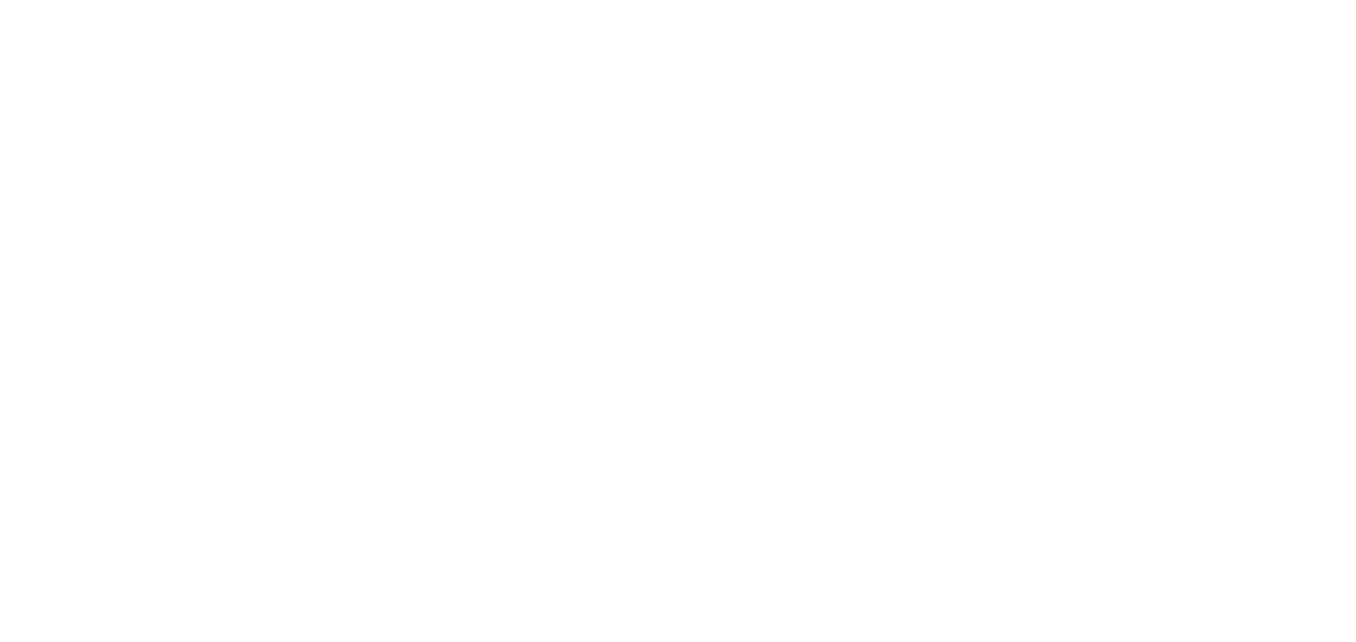 scroll, scrollTop: 0, scrollLeft: 0, axis: both 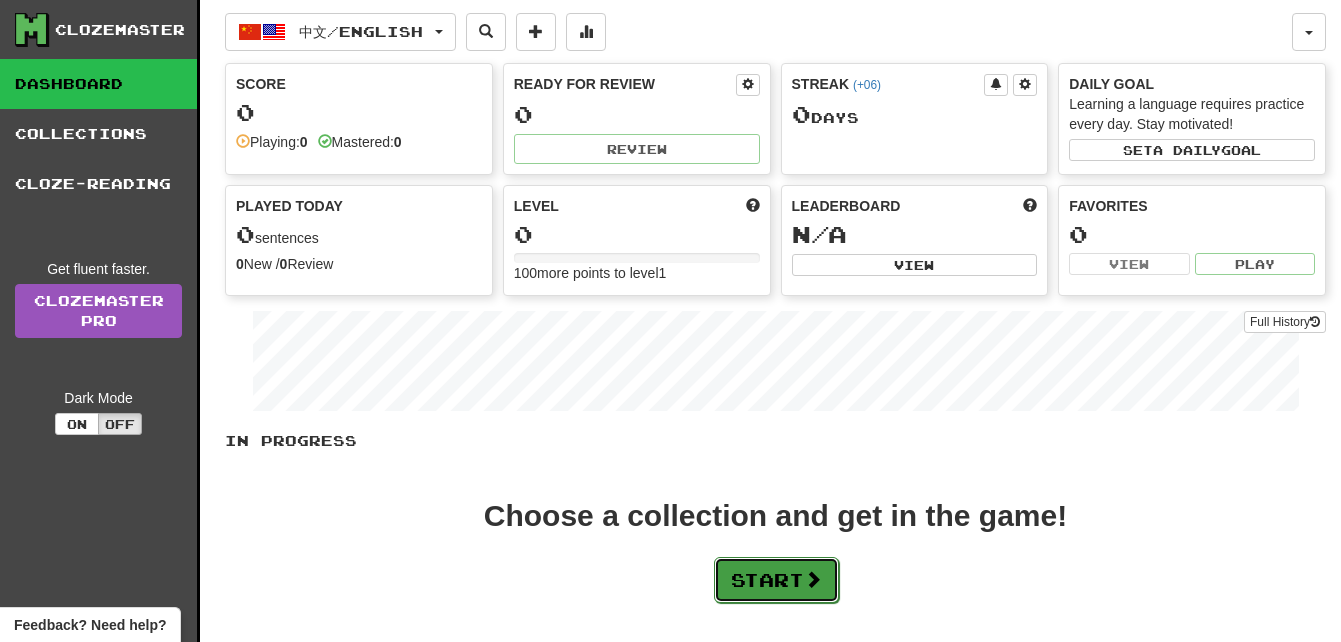 click on "Start" at bounding box center [776, 580] 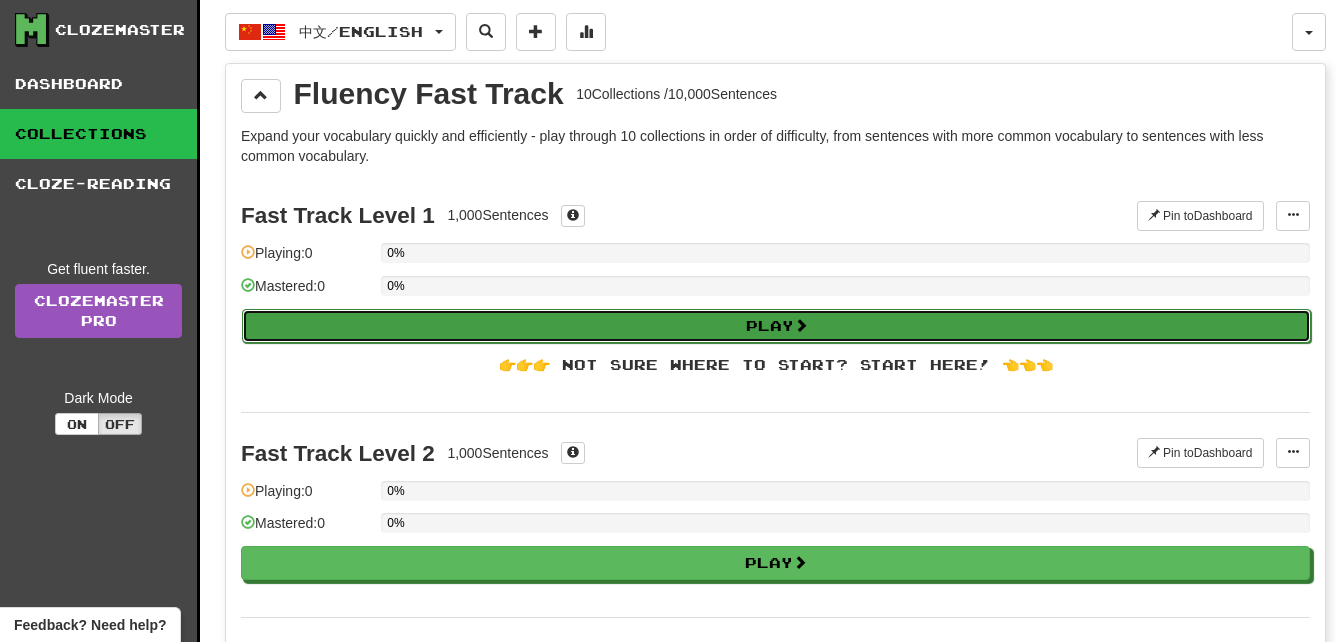 click on "Play" at bounding box center [776, 326] 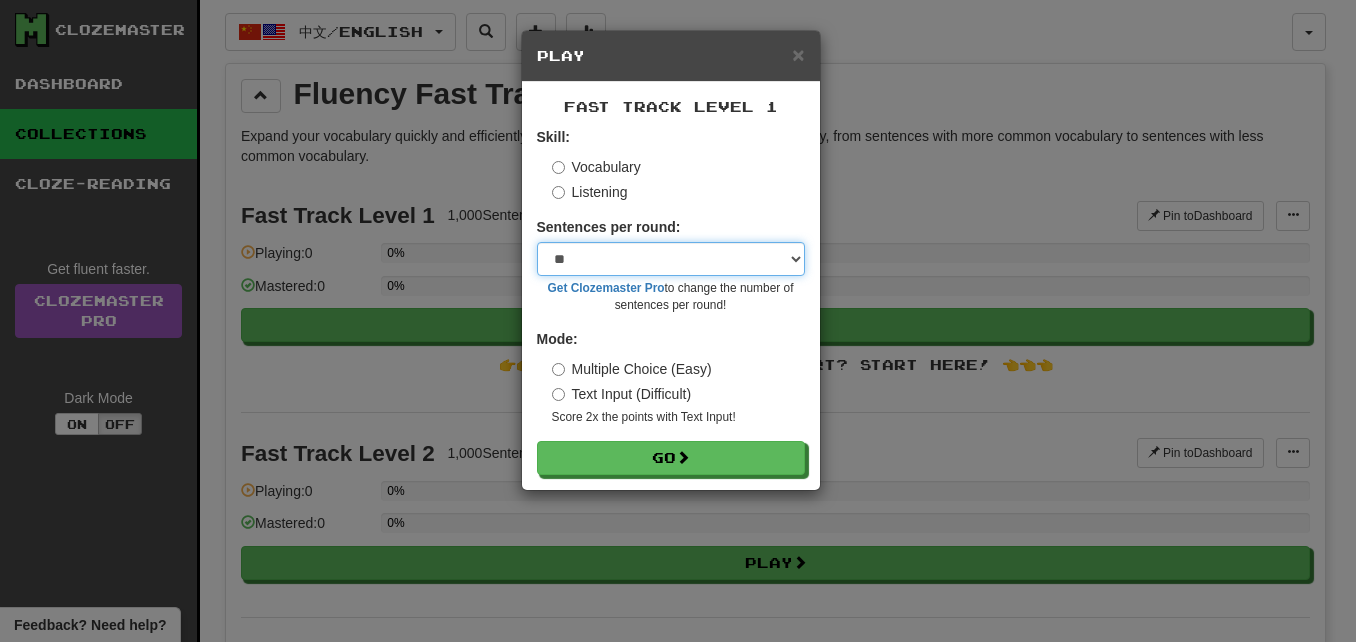 click on "* ** ** ** ** ** *** ********" at bounding box center (671, 259) 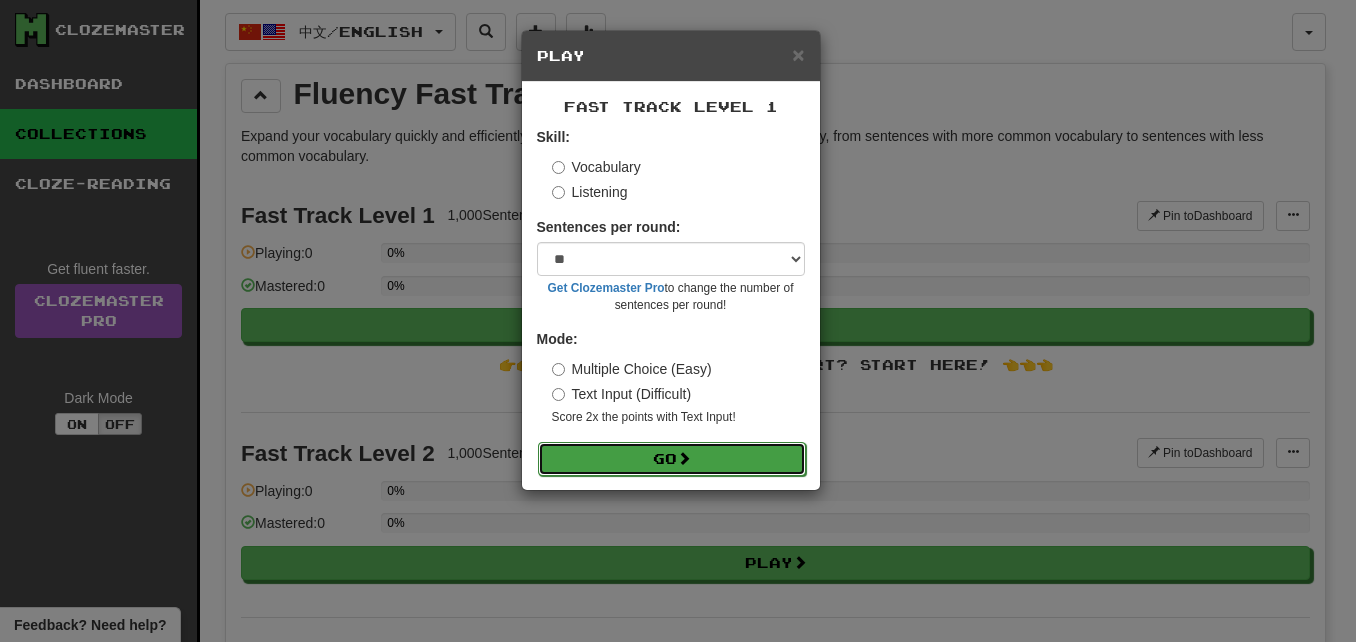 click on "Go" at bounding box center [672, 459] 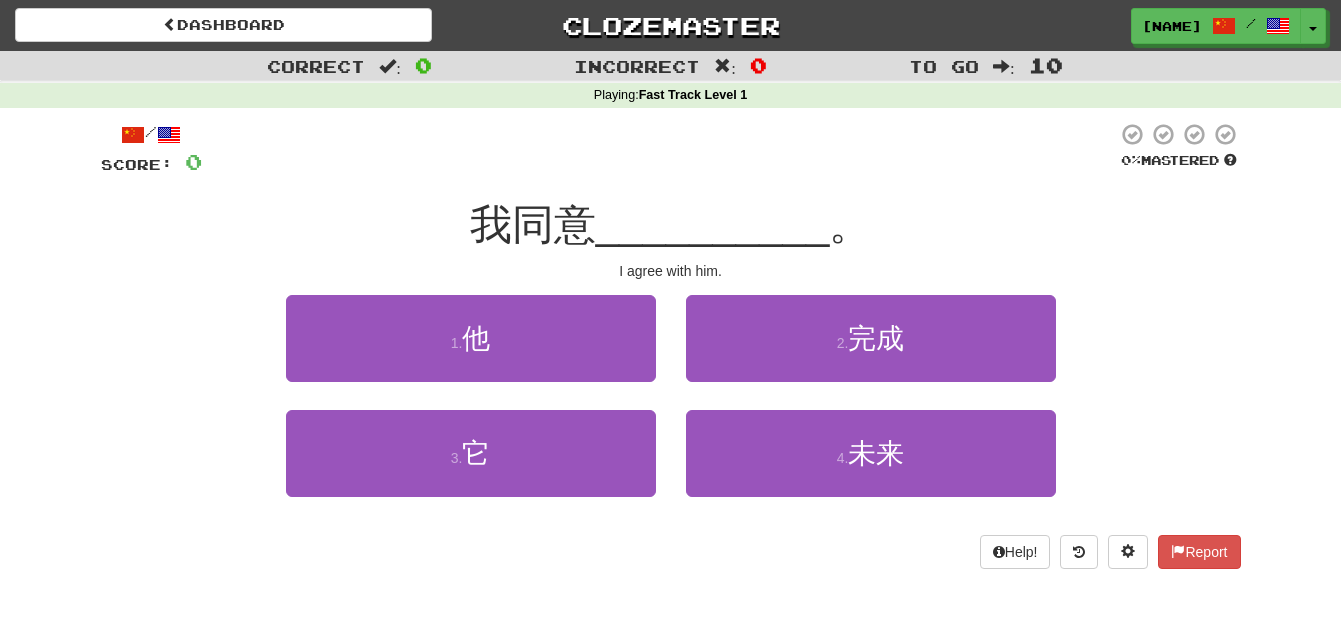 scroll, scrollTop: 0, scrollLeft: 0, axis: both 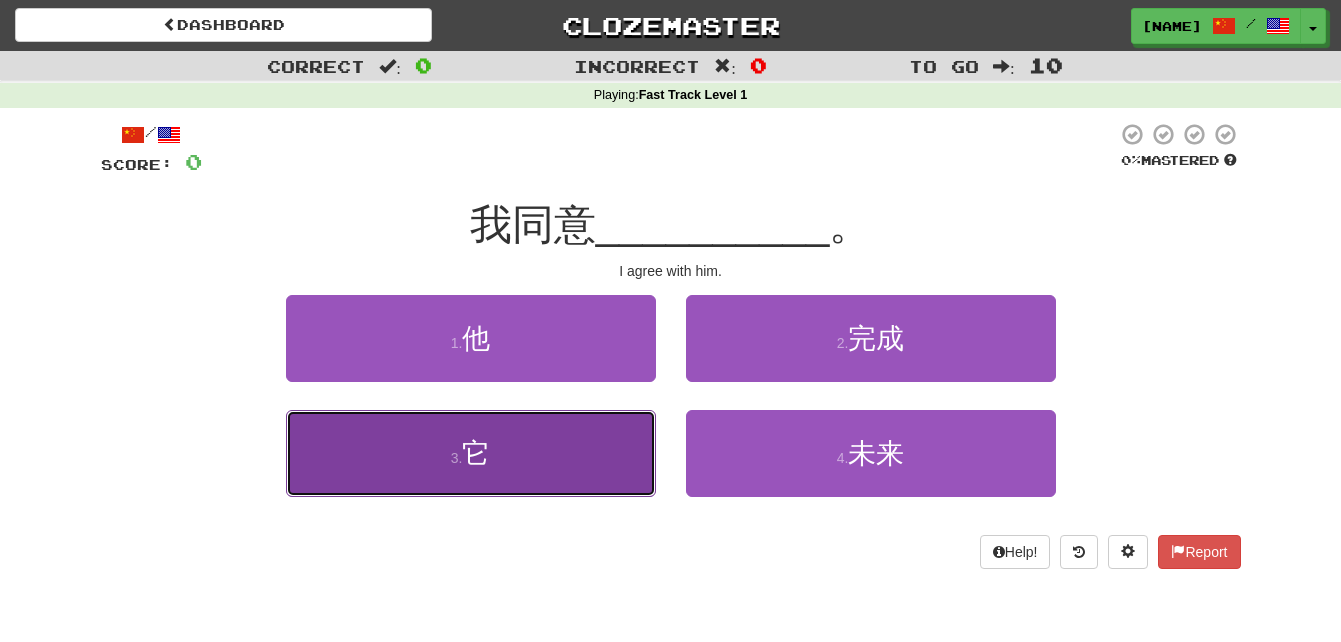 click on "3 .  它" at bounding box center (471, 453) 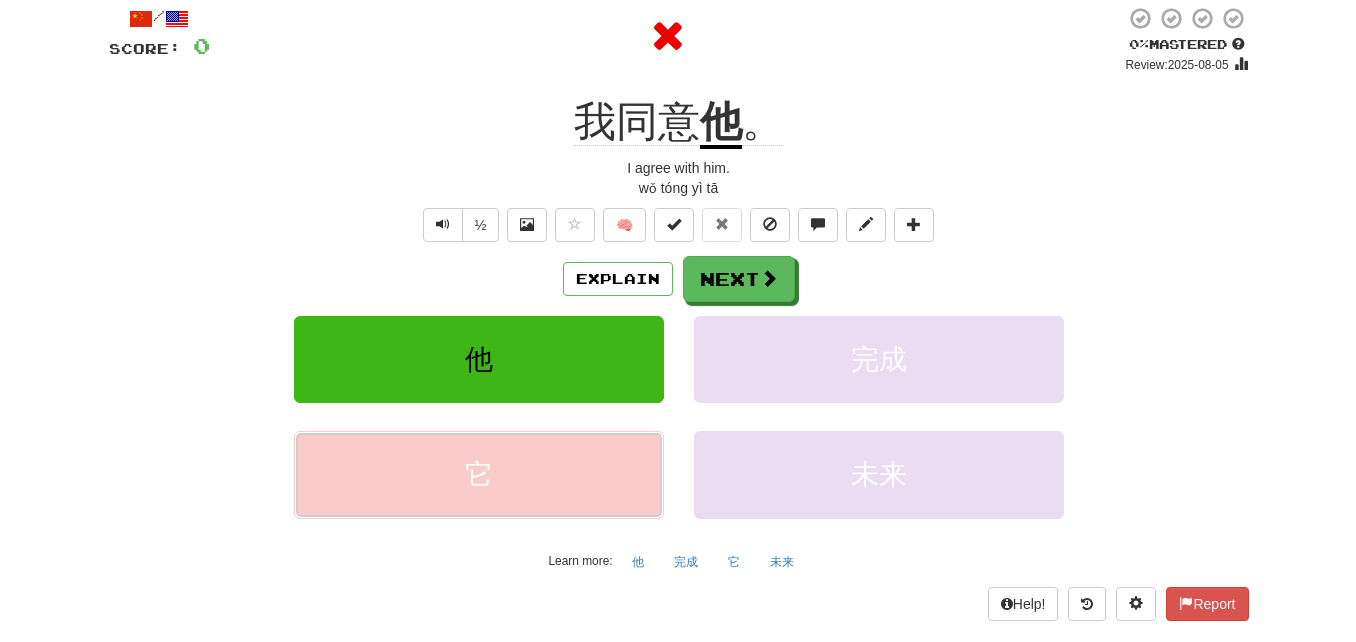 scroll, scrollTop: 120, scrollLeft: 0, axis: vertical 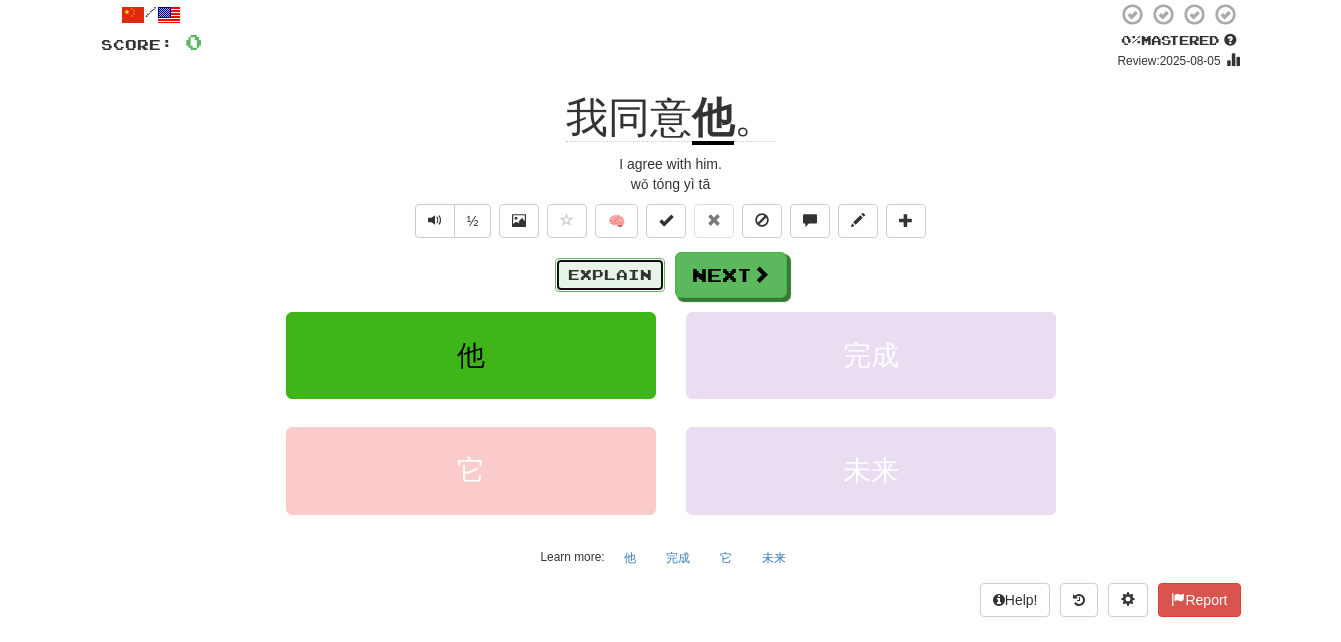 click on "Explain" at bounding box center [610, 275] 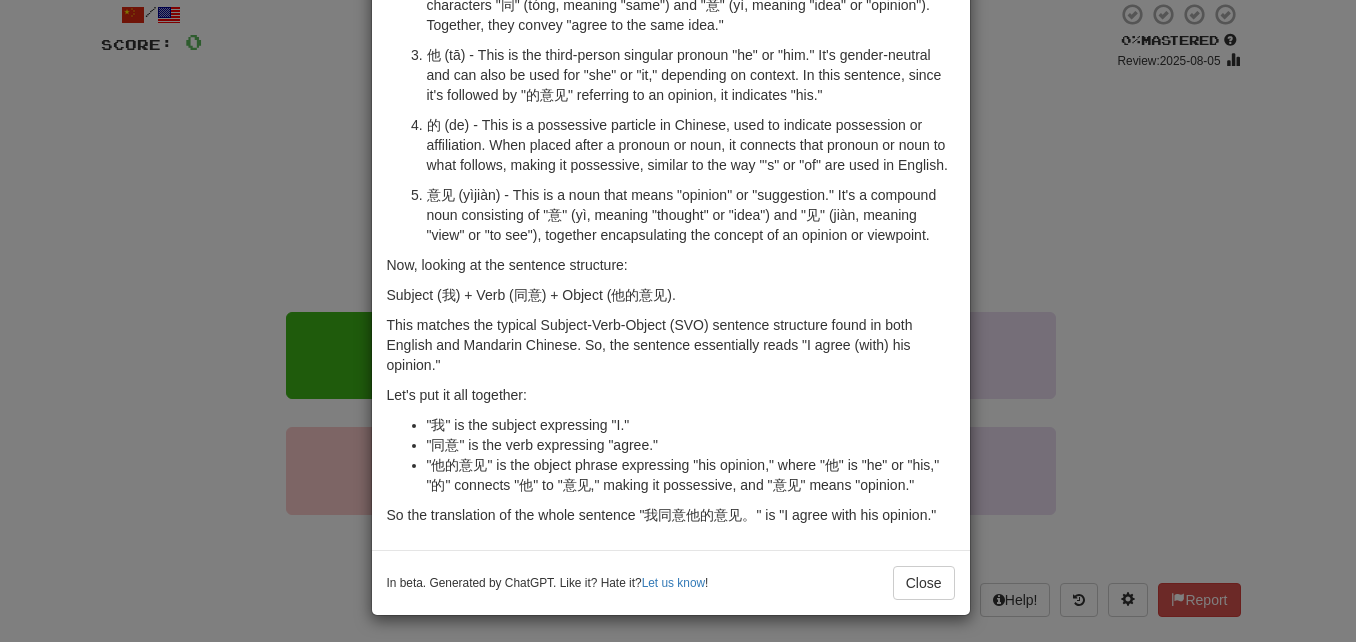 scroll, scrollTop: 226, scrollLeft: 0, axis: vertical 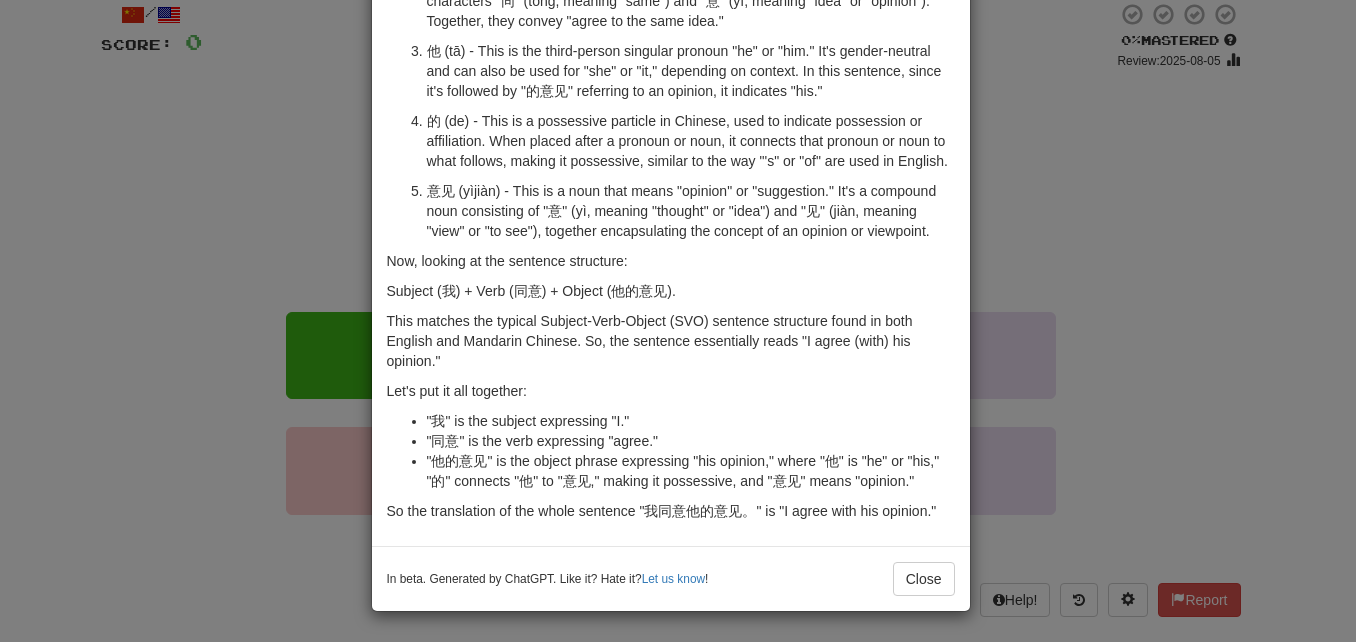 click on "× Explanation The sentence "我同意他的意见。" in Mandarin Chinese can be translated to English as "I agree with his opinion." Let's break down the sentence for a Mandarin Chinese learner in terms of its grammar and vocabulary:
我 (wǒ) - This is the first-person singular pronoun "I" or "me."
同意 (tóngyì) - This is a verb that means "to agree." It's formed by combining the characters "同" (tóng, meaning "same") and "意" (yì, meaning "idea" or "opinion"). Together, they convey "agree to the same idea."
他 (tā) - This is the third-person singular pronoun "he" or "him." It's gender-neutral and can also be used for "she" or "it," depending on context. In this sentence, since it's followed by "的意见" referring to an opinion, it indicates "his."
Now, looking at the sentence structure:
Subject (我) + Verb (同意) + Object (他的意见).
Let's put it all together:
"我" is the subject expressing "I."
"同意" is the verb expressing "agree."" at bounding box center [678, 321] 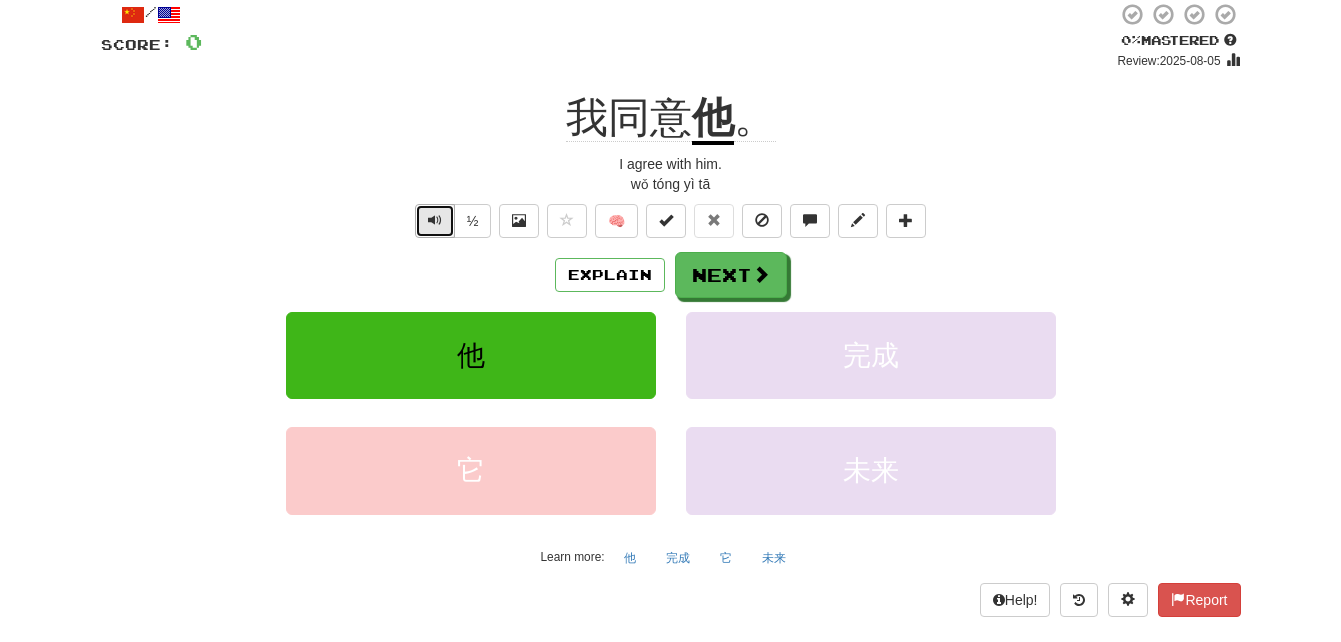 click at bounding box center [435, 221] 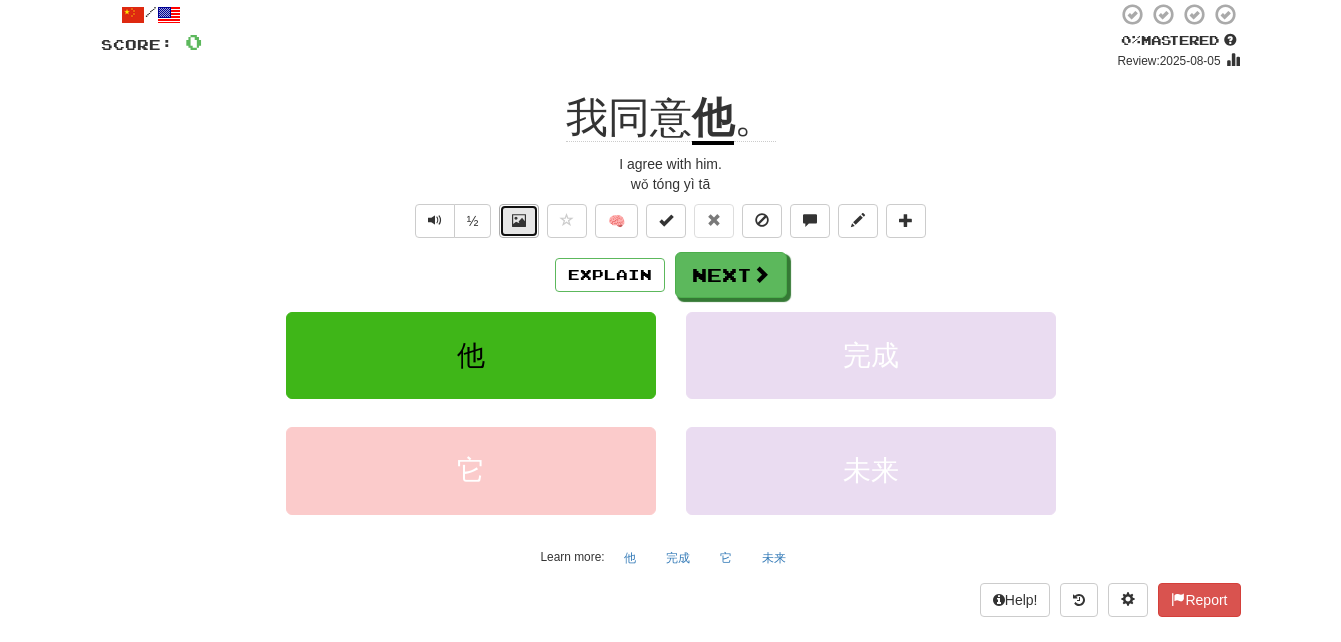 click at bounding box center [519, 221] 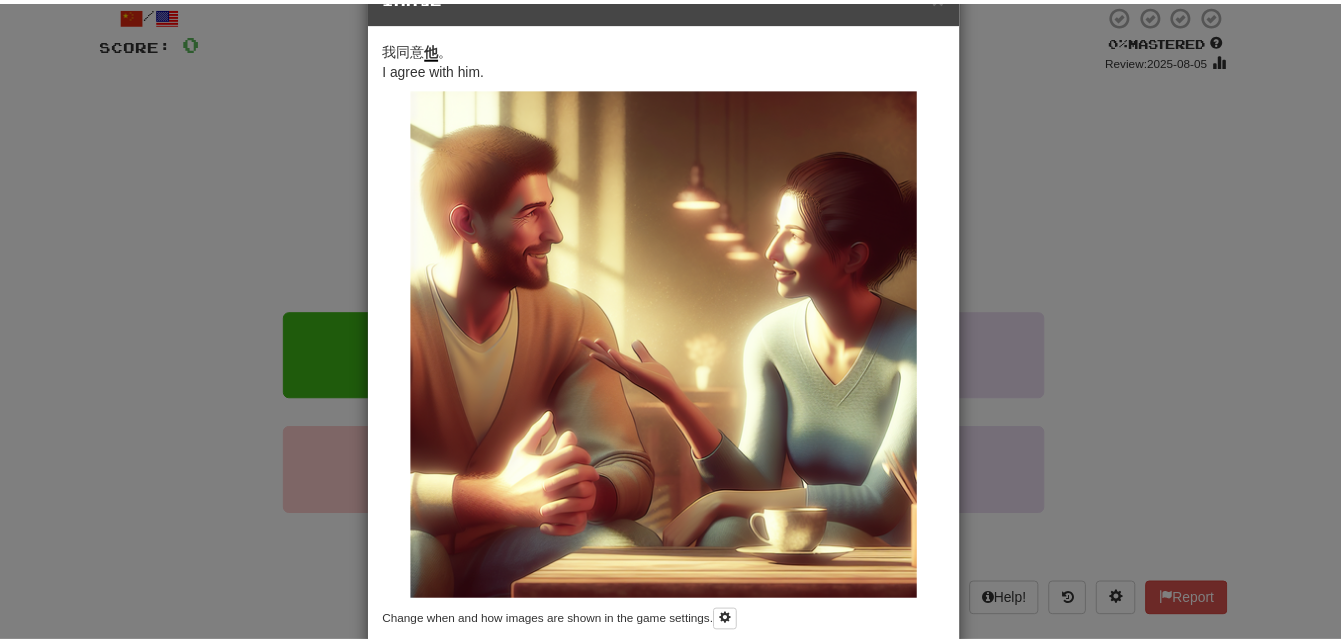 scroll, scrollTop: 160, scrollLeft: 0, axis: vertical 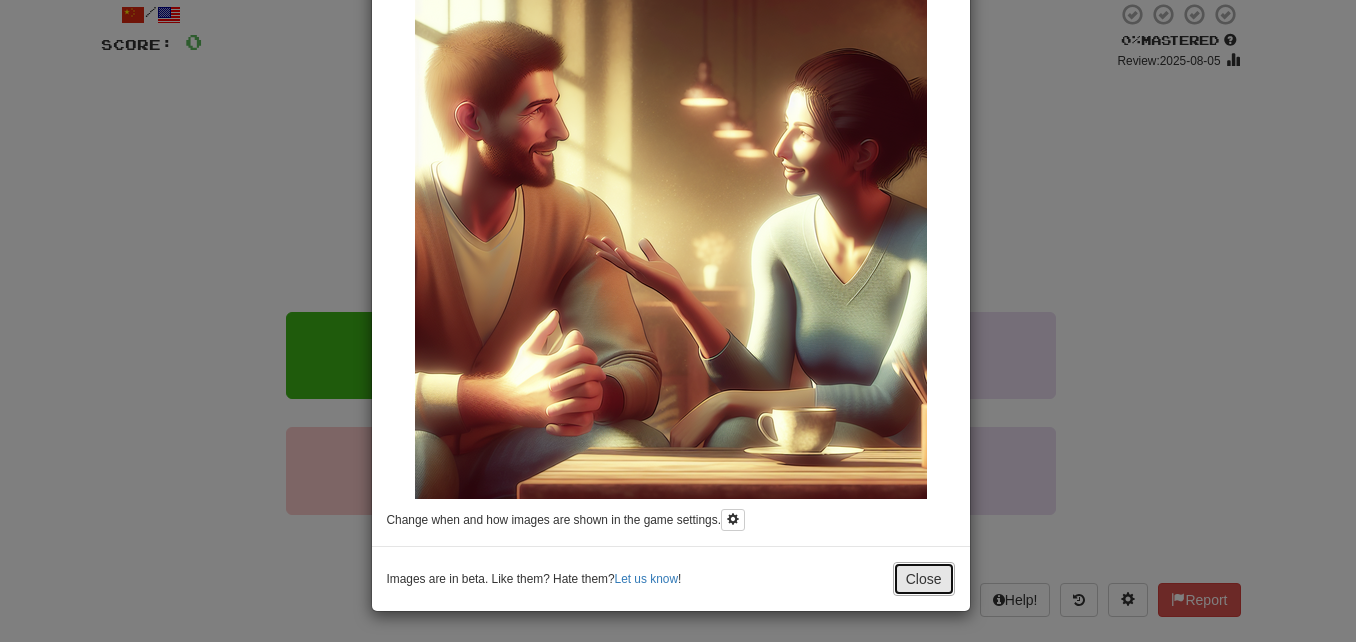 click on "Close" at bounding box center (924, 579) 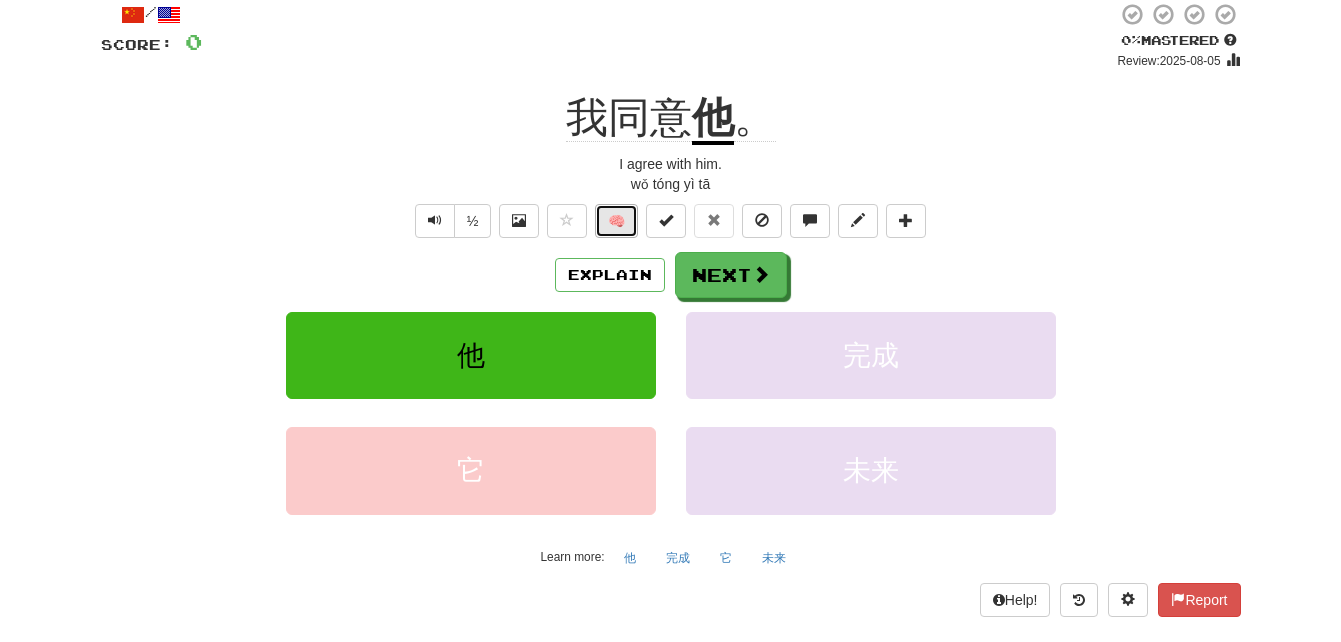 click on "🧠" at bounding box center [616, 221] 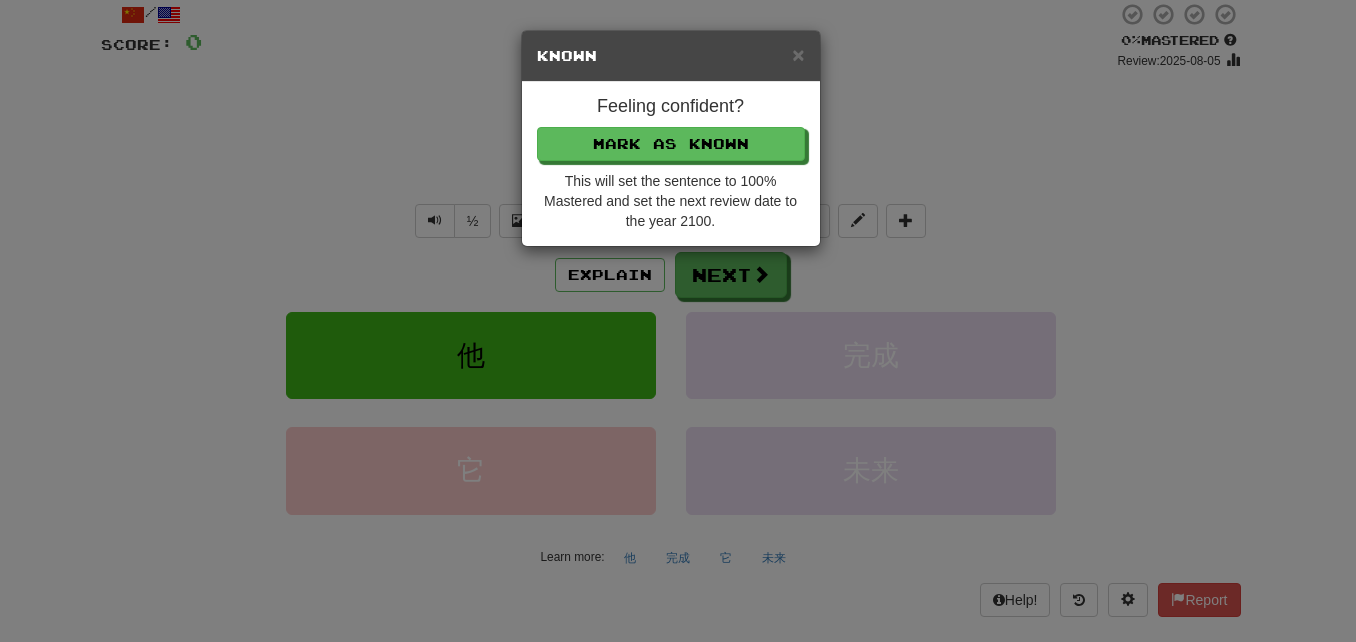 click on "× Known Feeling confident? Mark as Known This will set the sentence to 100% Mastered and set the next review date to the year 2100." at bounding box center [678, 321] 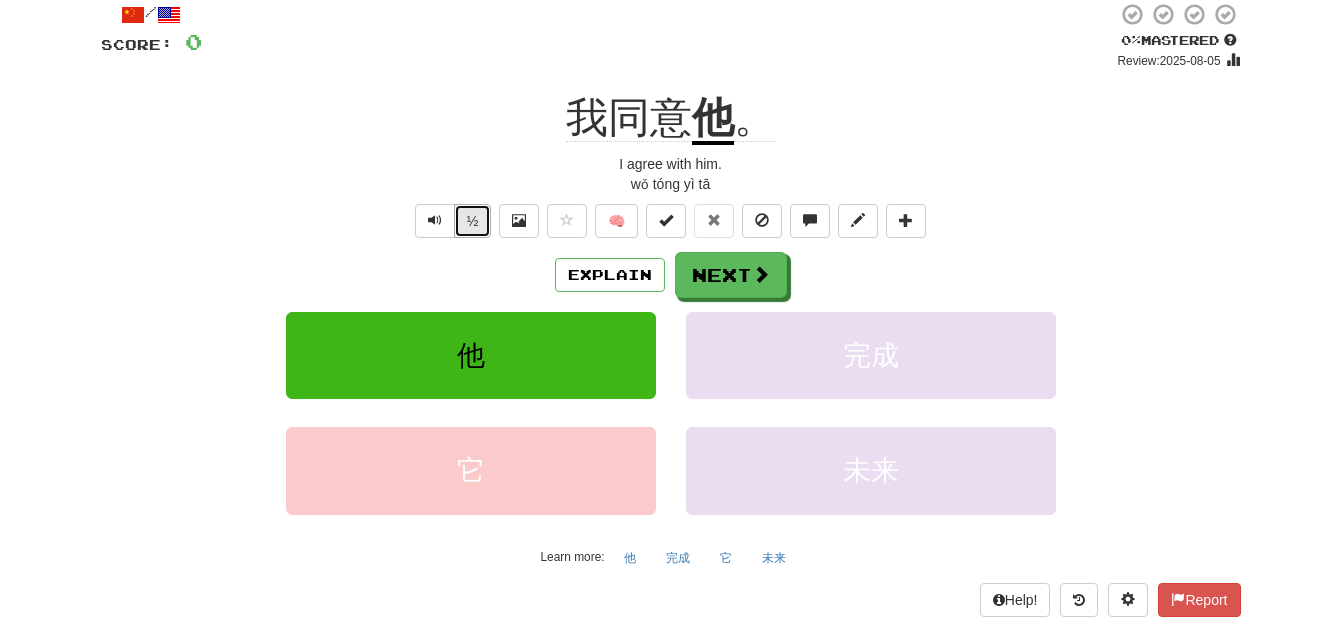 click on "½" at bounding box center [473, 221] 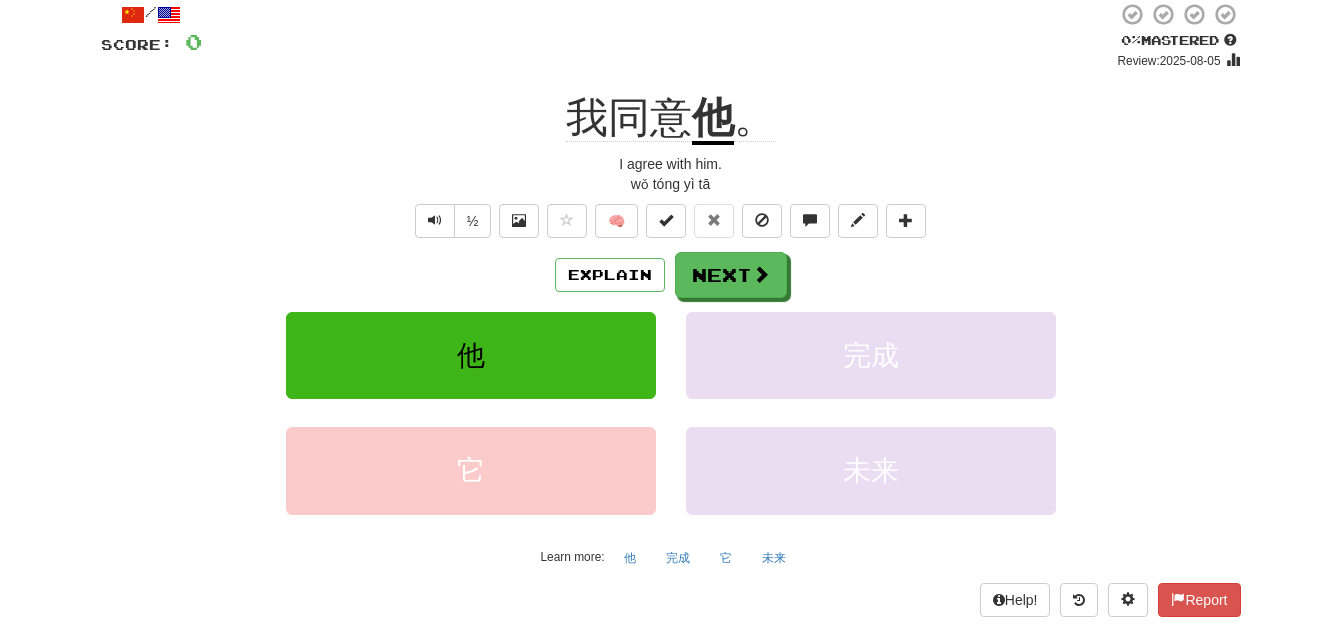 click on "我同意" 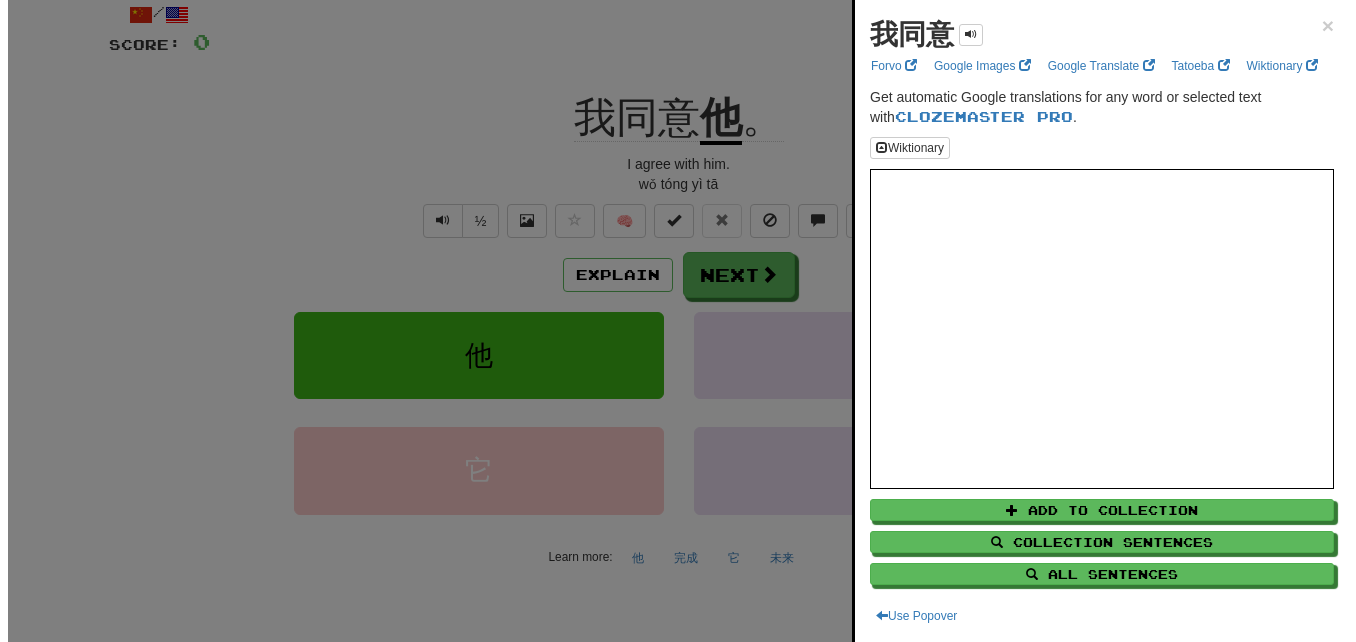 scroll, scrollTop: 3, scrollLeft: 0, axis: vertical 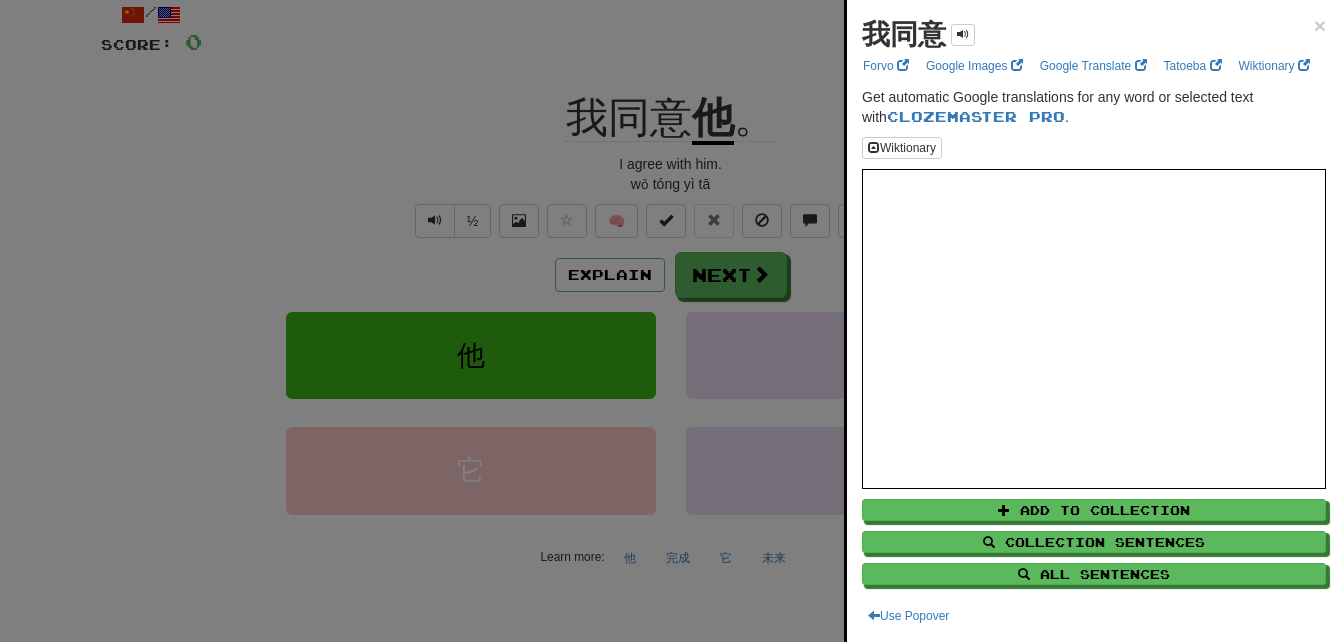click at bounding box center (670, 321) 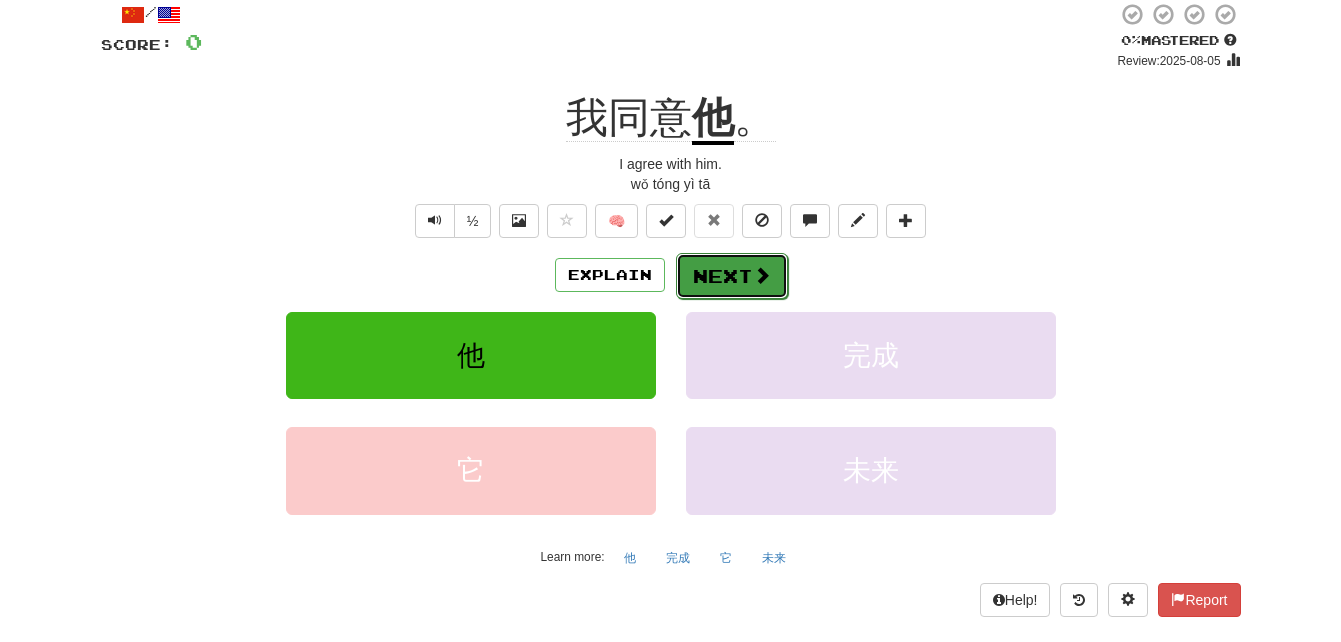 click on "Next" at bounding box center [732, 276] 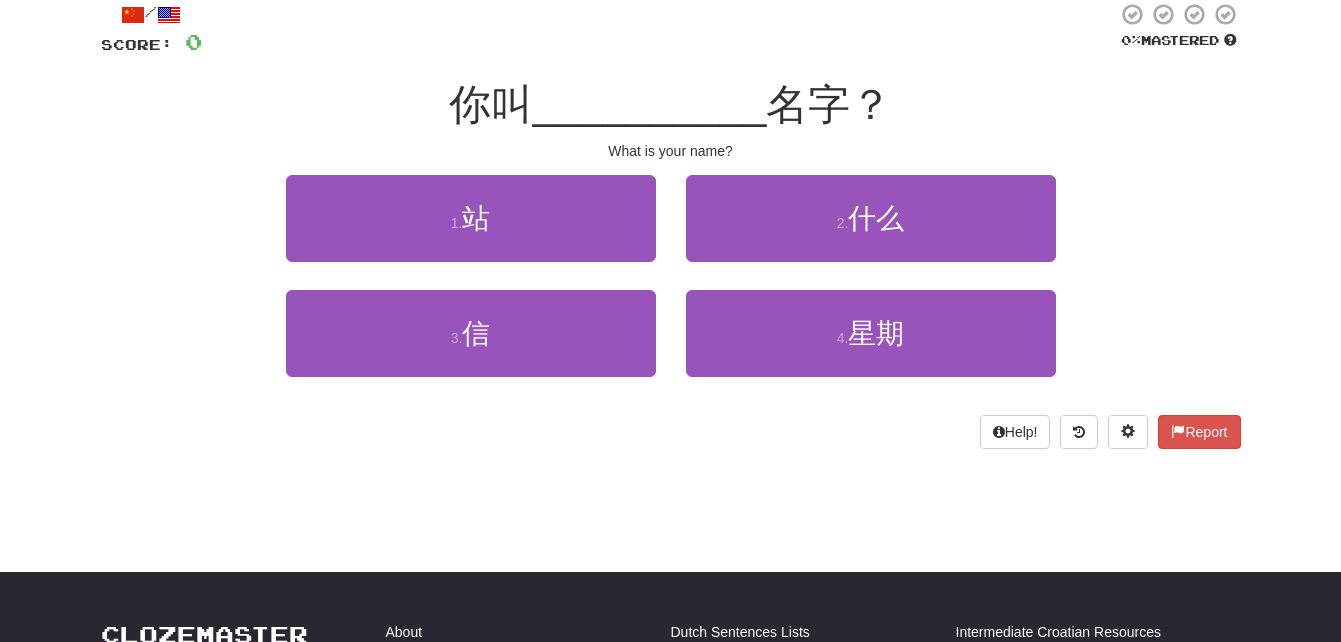 click on "__________" at bounding box center [650, 104] 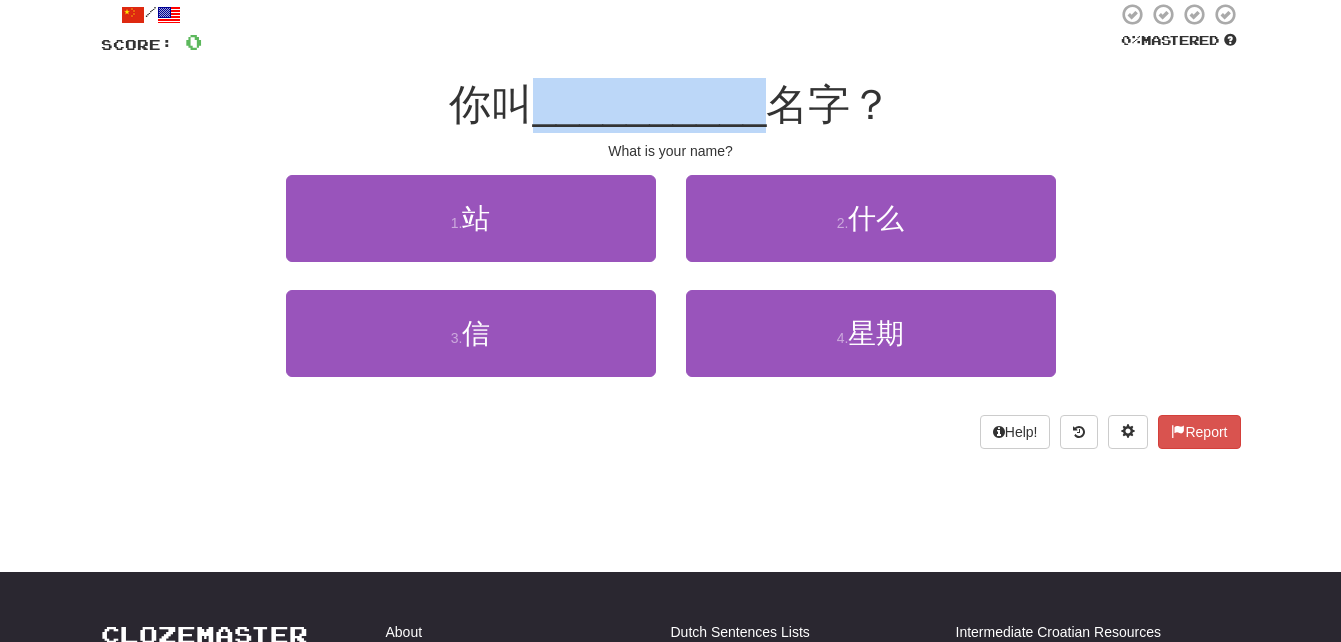 click on "__________" at bounding box center (650, 104) 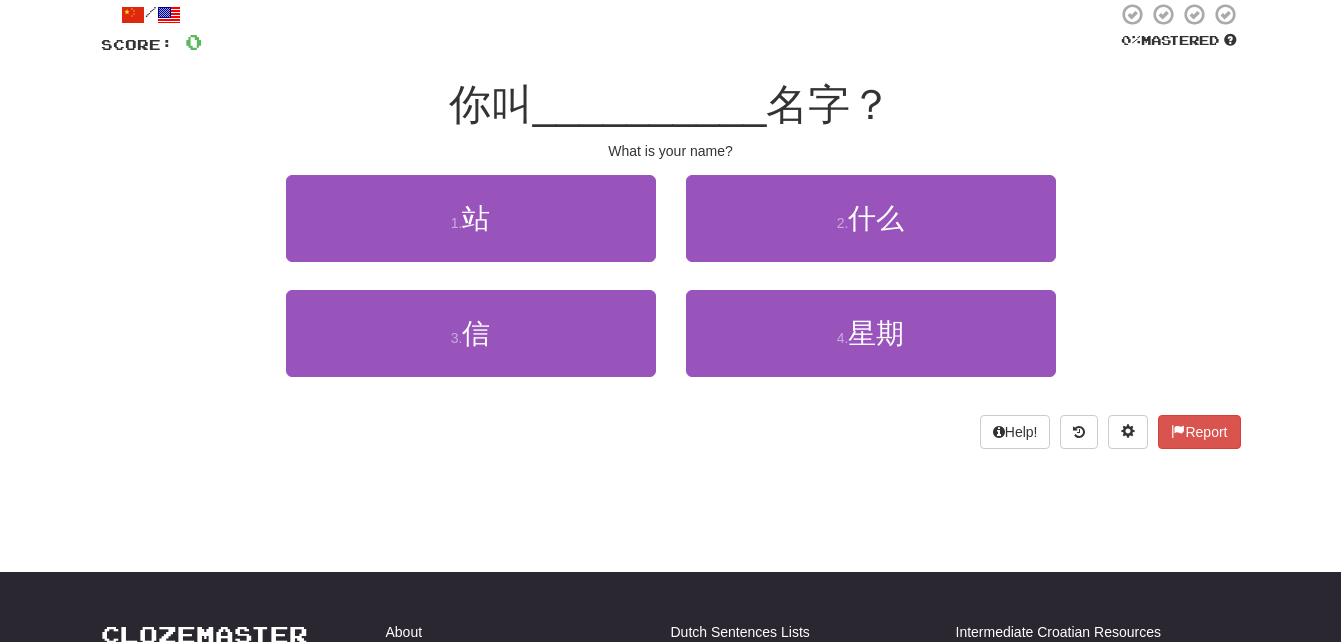 click on "__________" at bounding box center (650, 104) 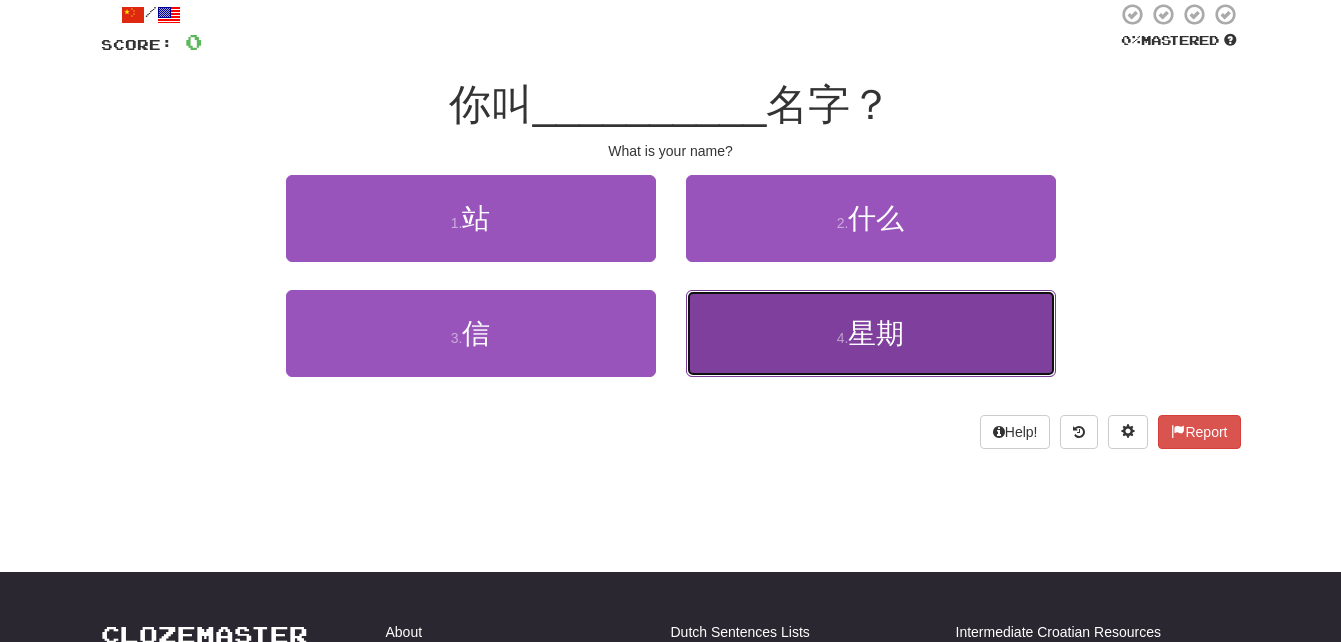 click on "4 .  星期" at bounding box center [871, 333] 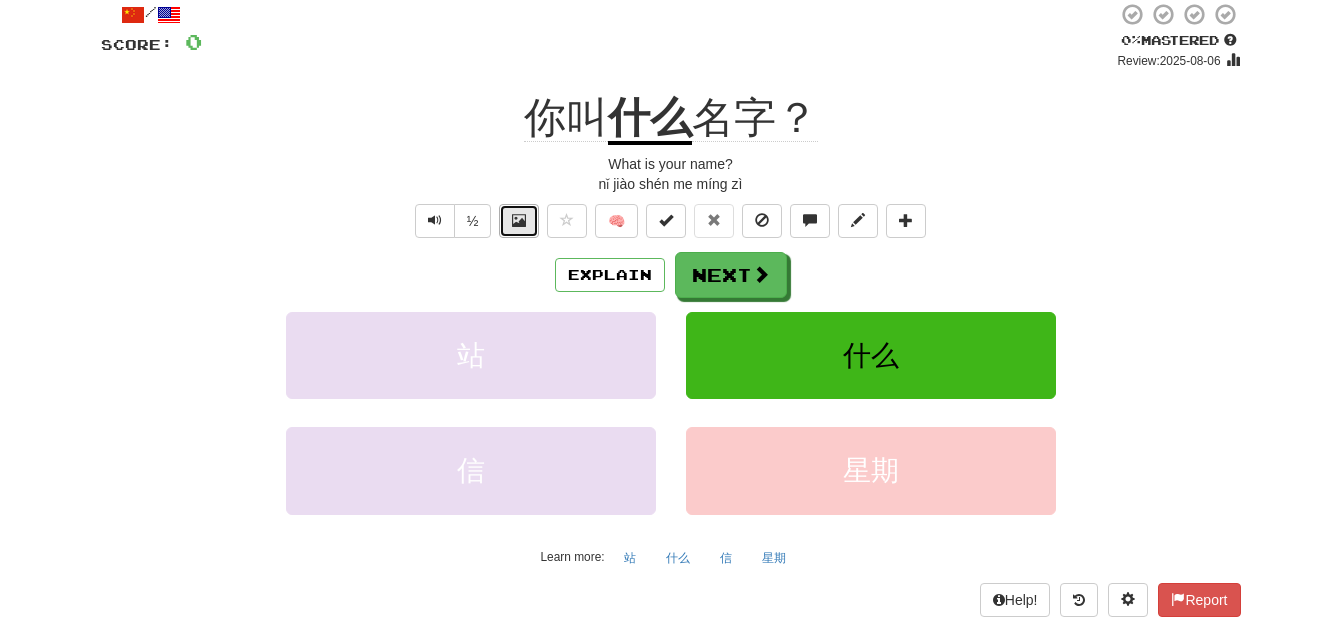 click at bounding box center (519, 220) 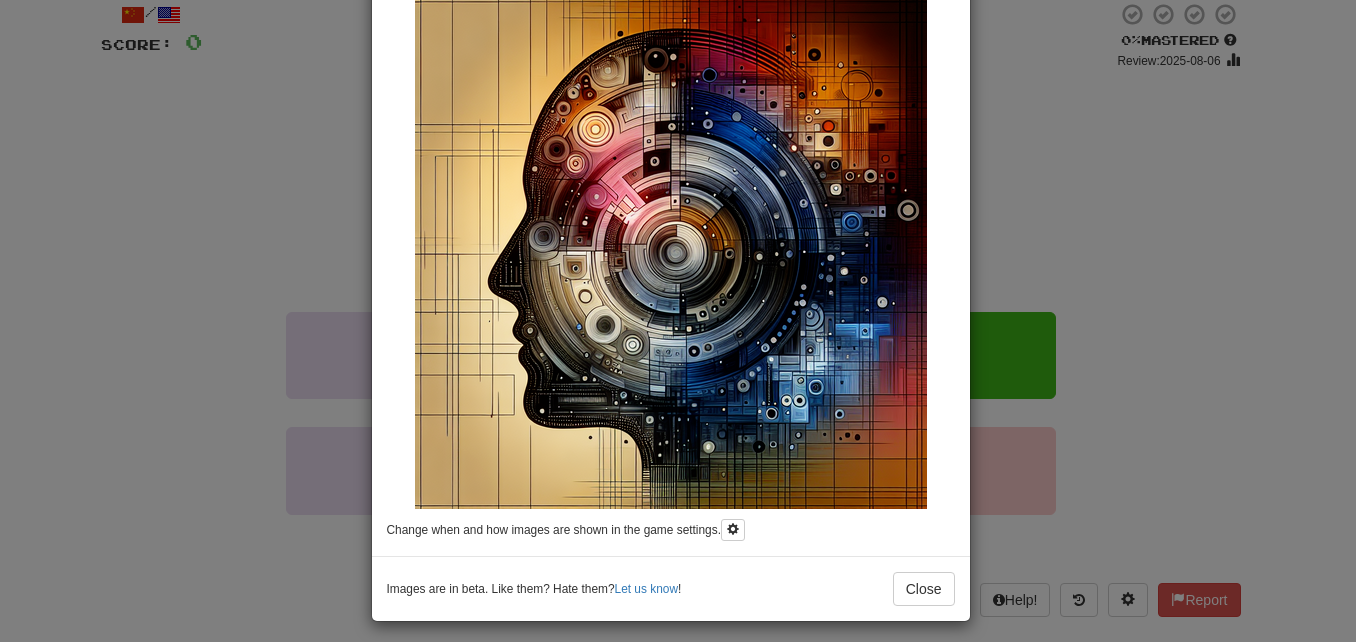 scroll, scrollTop: 160, scrollLeft: 0, axis: vertical 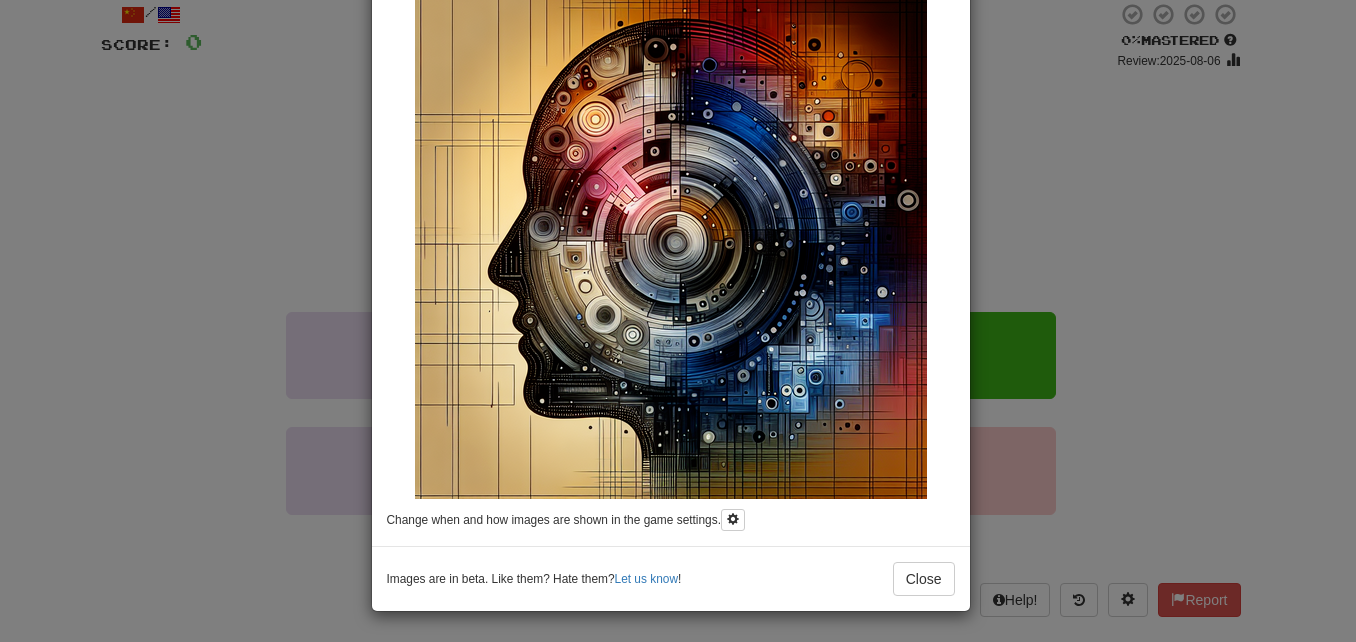 click on "× Image 你叫 什么 名字？ What is your name? Change when and how images are shown in the game settings.  Images are in beta. Like them? Hate them?  Let us know ! Close" at bounding box center (678, 321) 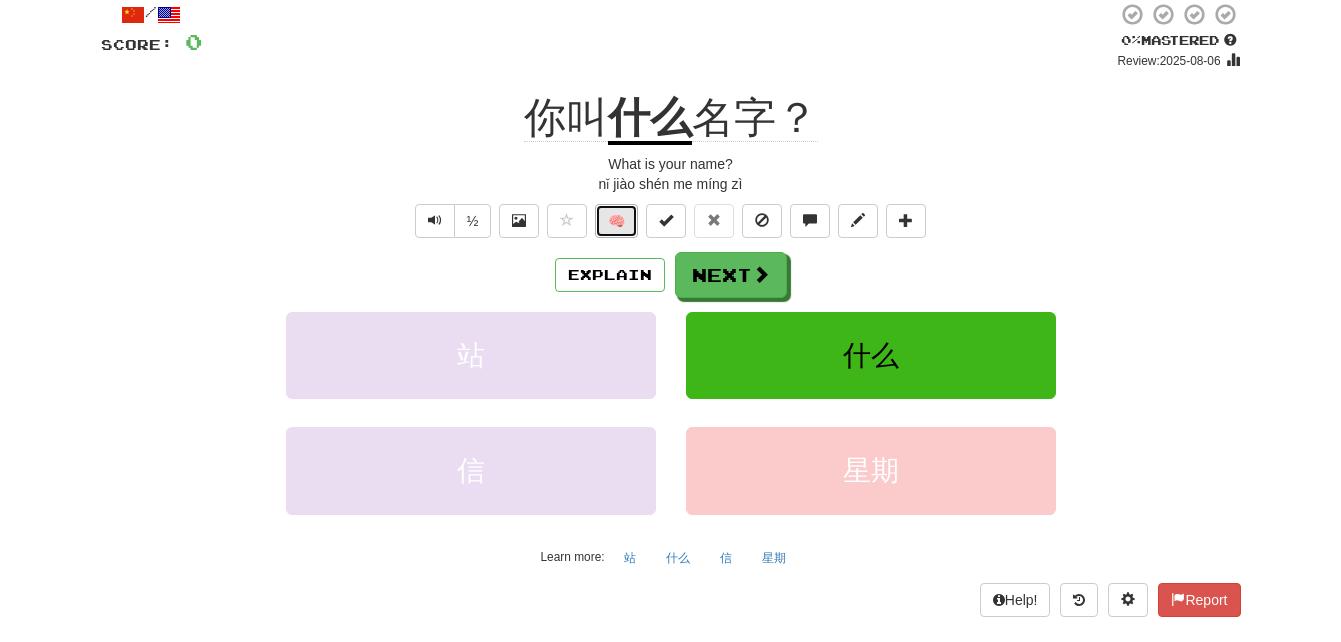 click on "🧠" at bounding box center (616, 221) 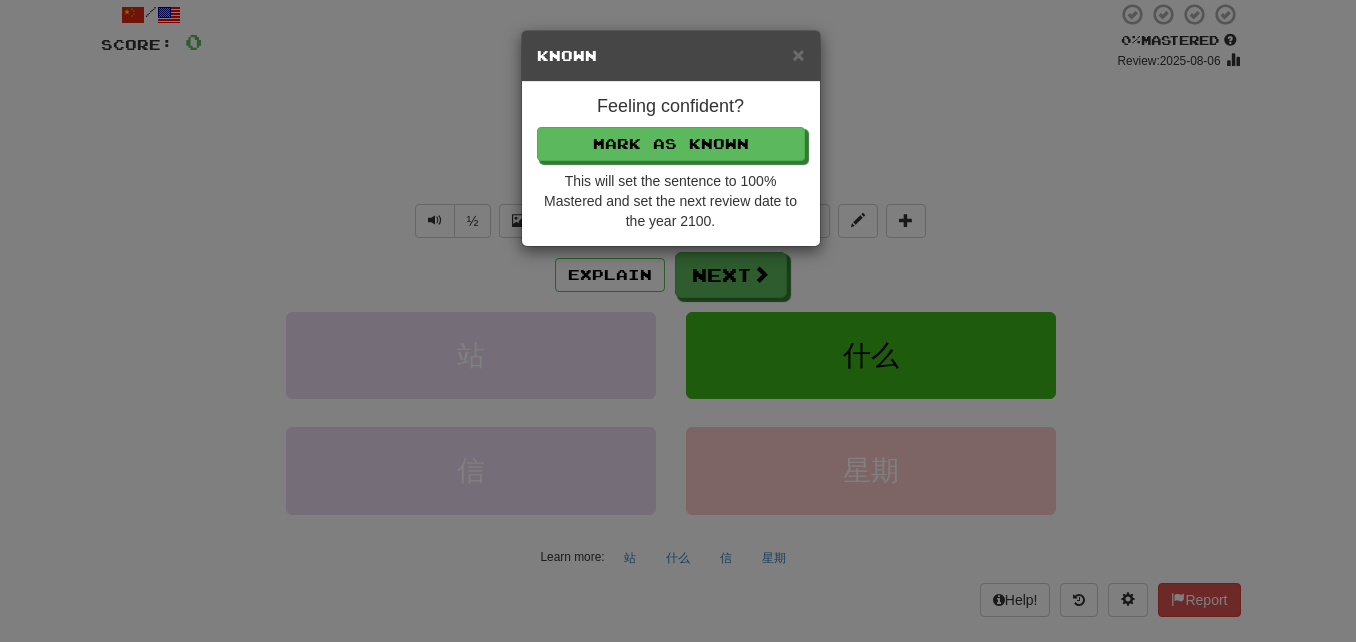 click on "× Known Feeling confident? Mark as Known This will set the sentence to 100% Mastered and set the next review date to the year 2100." at bounding box center (678, 321) 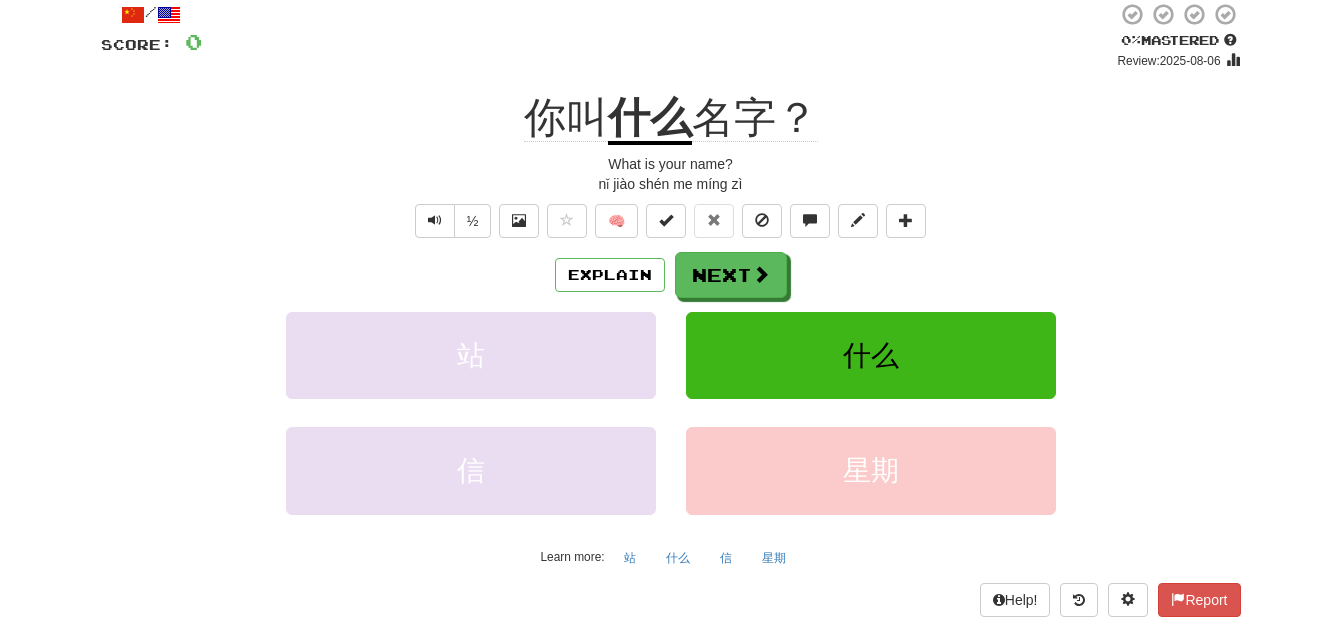 click on "什么" at bounding box center (650, 119) 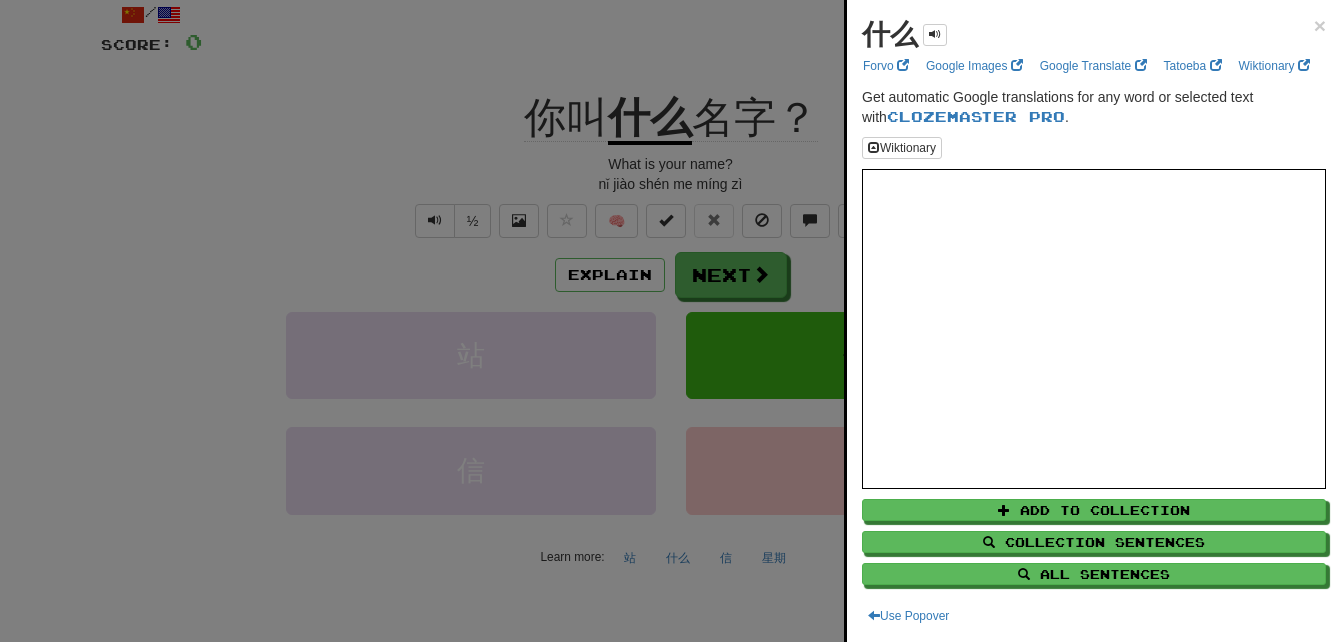 click at bounding box center [670, 321] 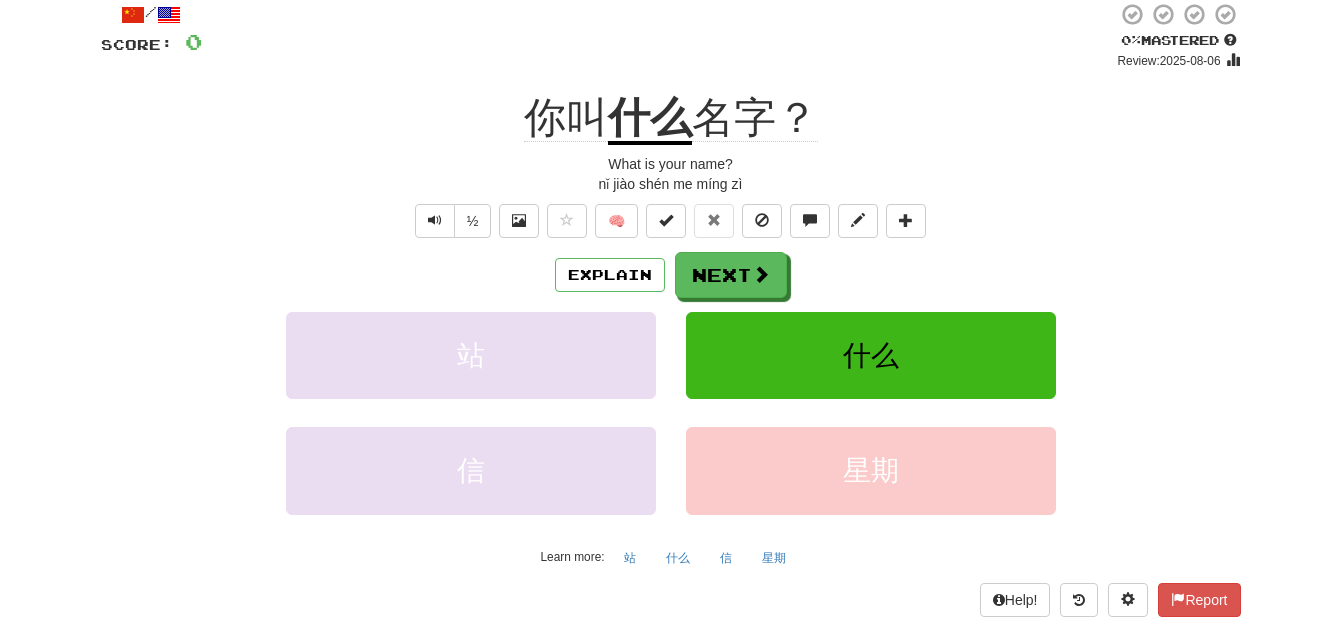 click on "你叫" 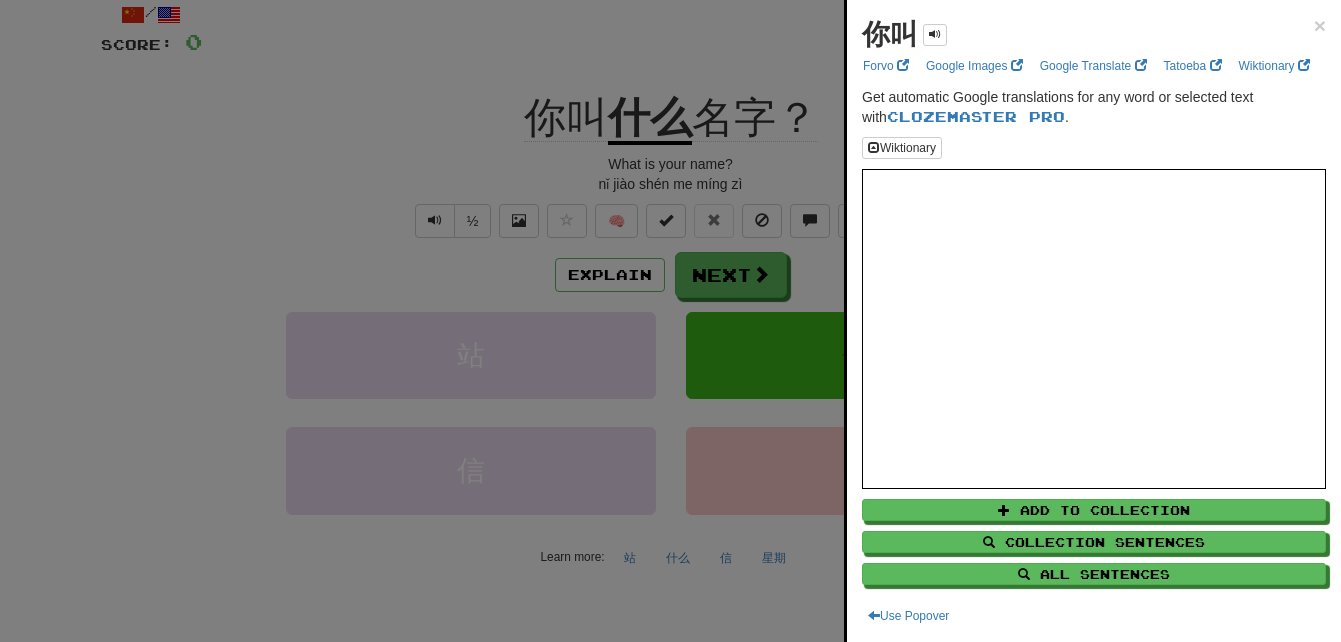 click at bounding box center (670, 321) 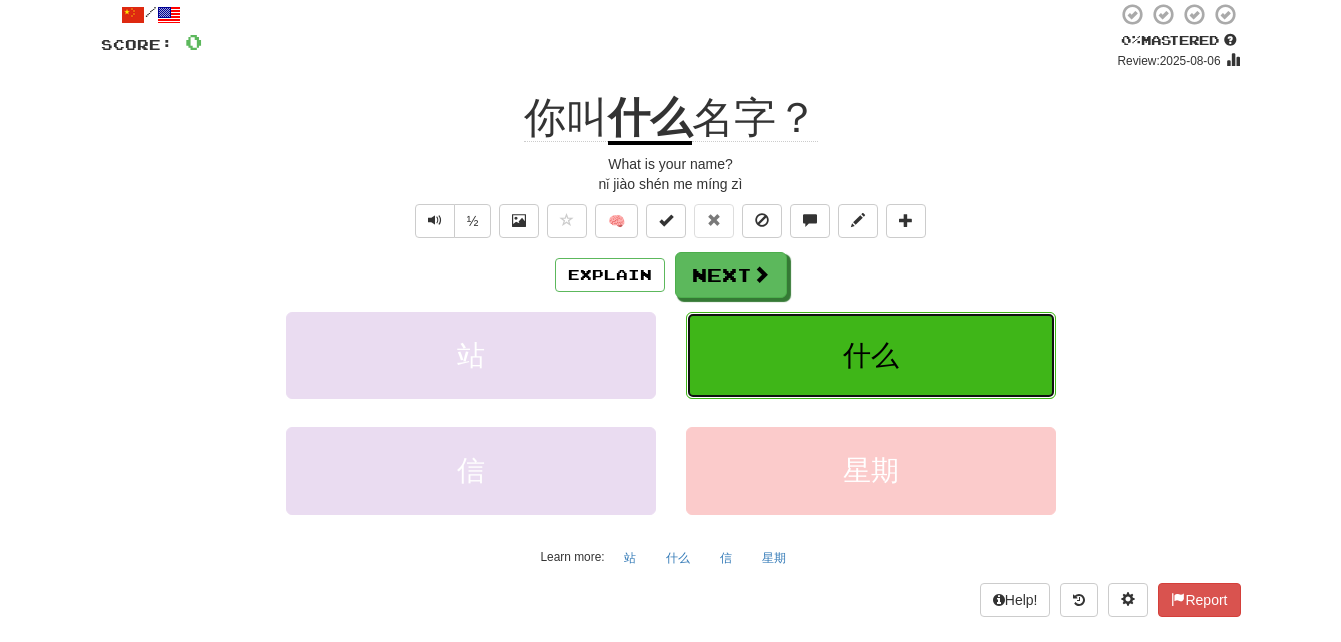 click on "什么" at bounding box center (871, 355) 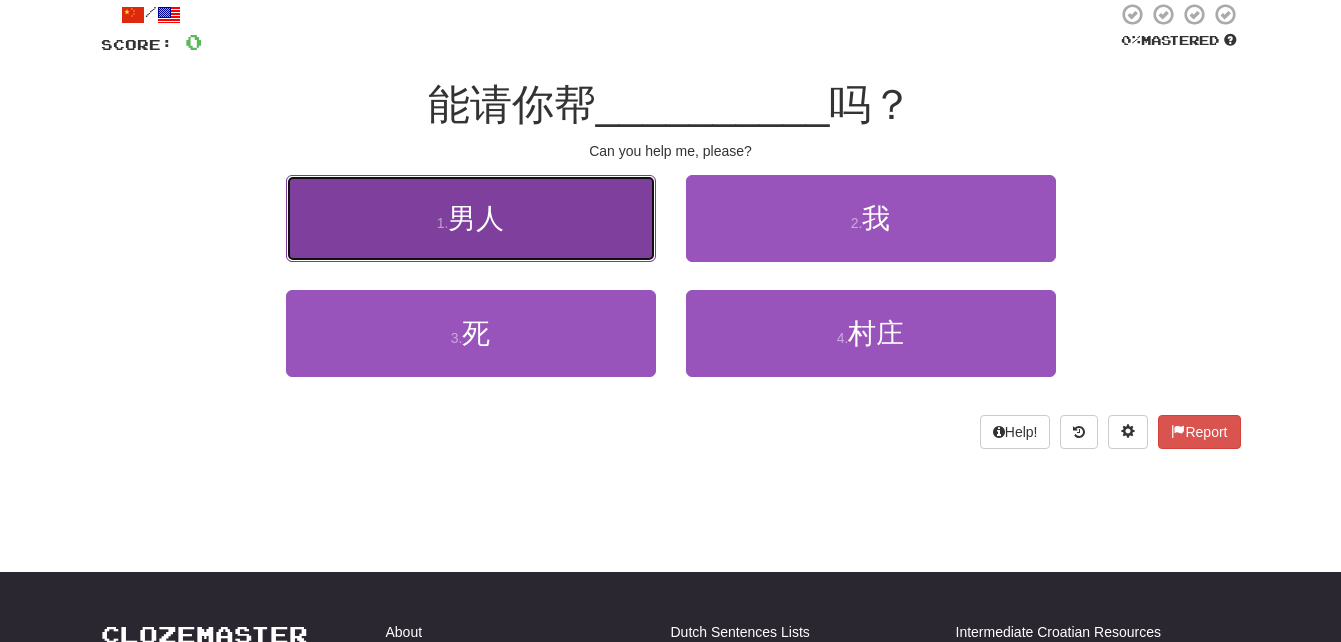 click on "1 .  男人" at bounding box center [471, 218] 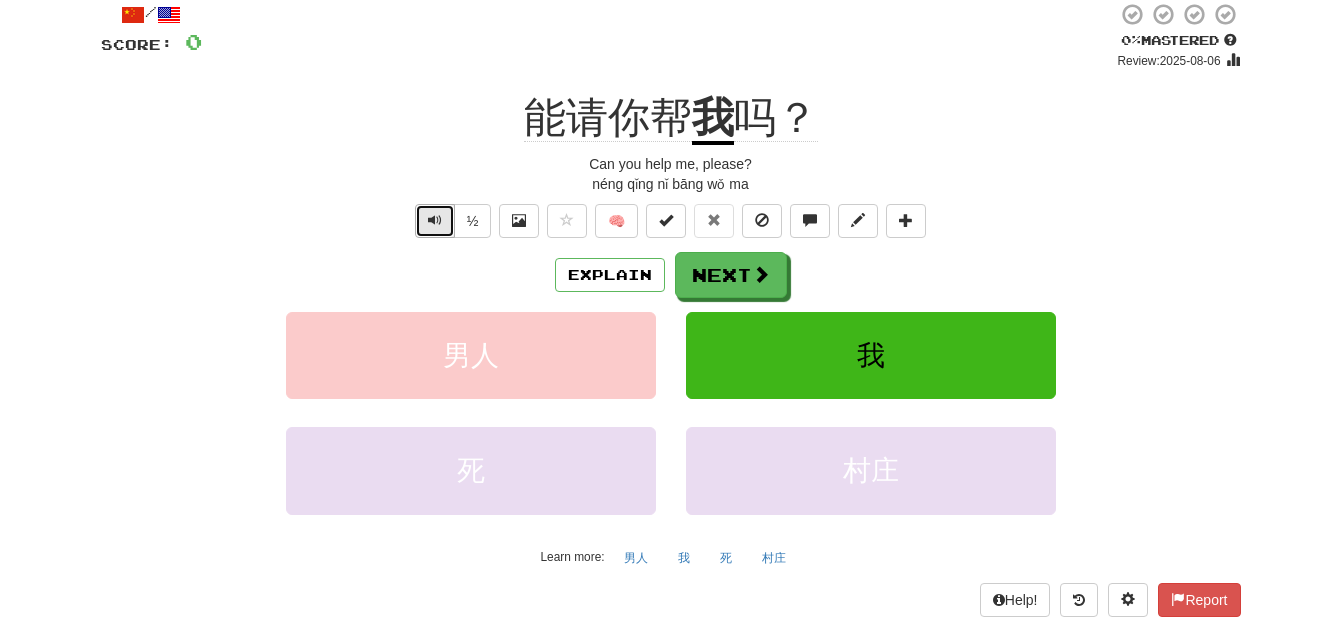 click at bounding box center (435, 221) 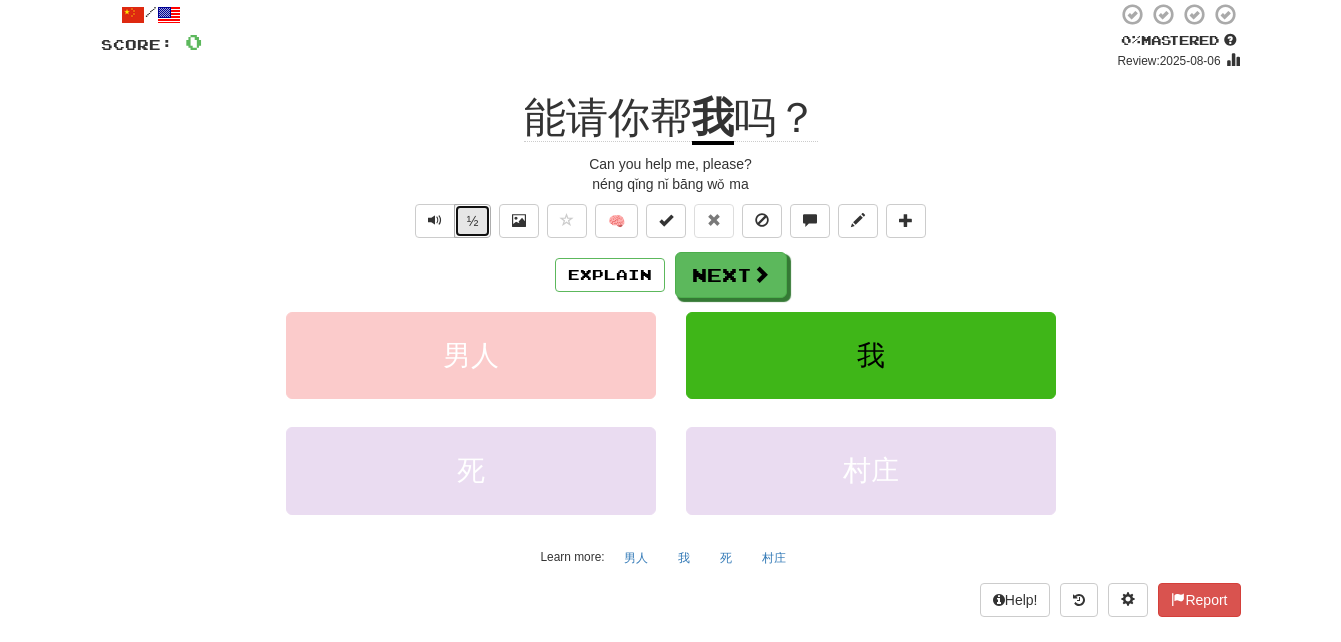 click on "½" at bounding box center [473, 221] 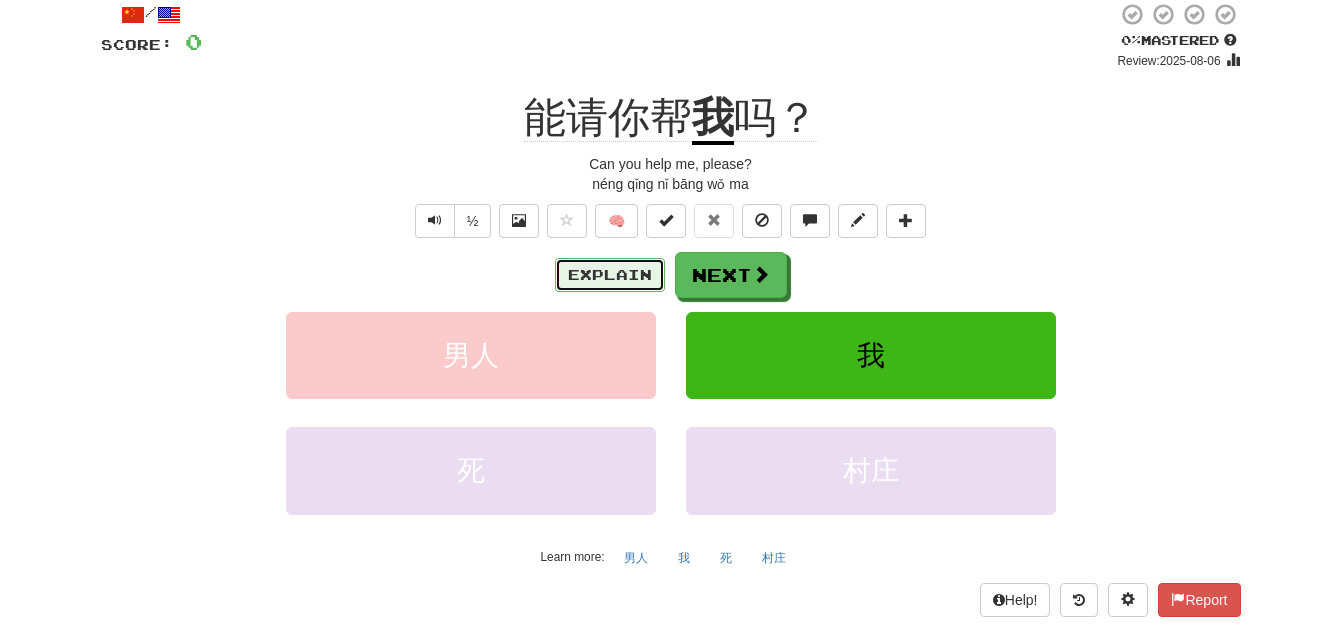 click on "Explain" at bounding box center (610, 275) 